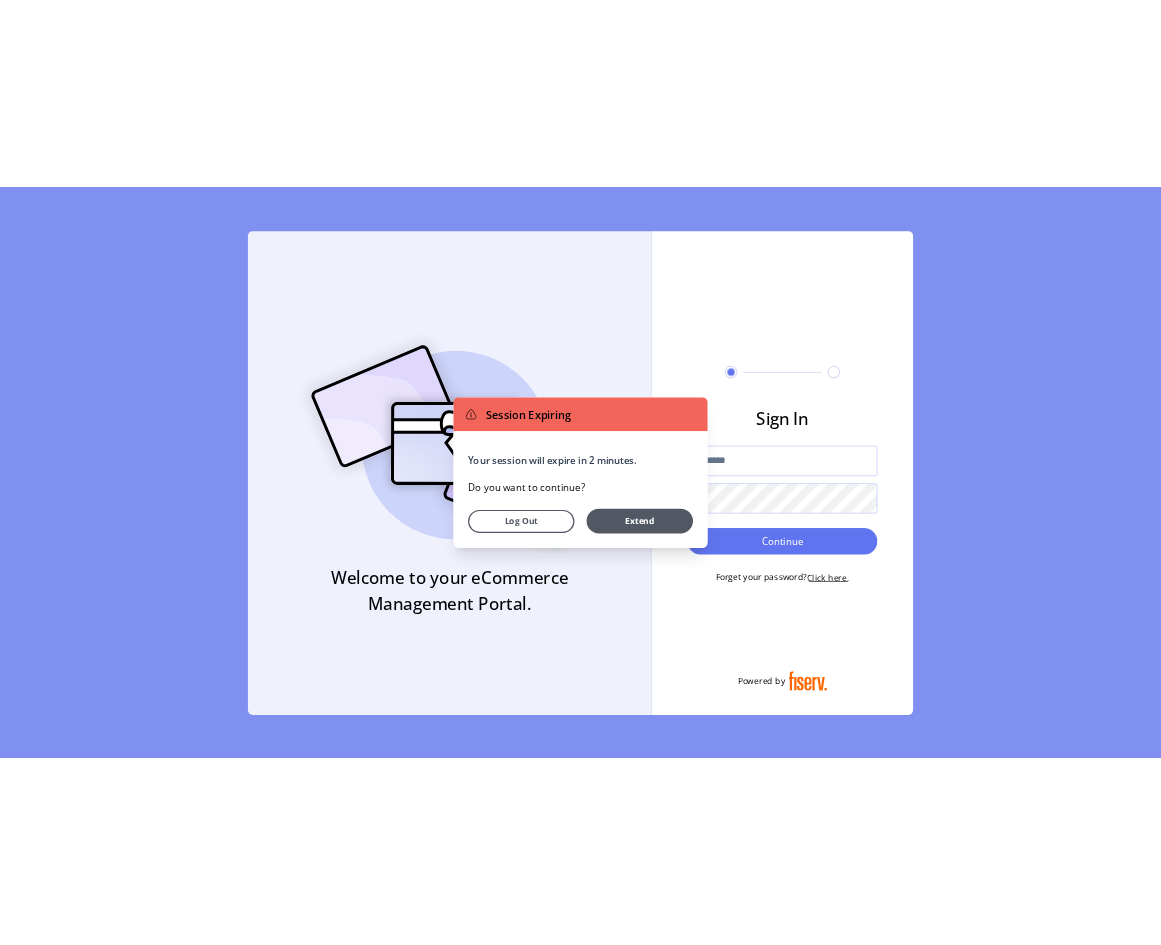 scroll, scrollTop: 0, scrollLeft: 0, axis: both 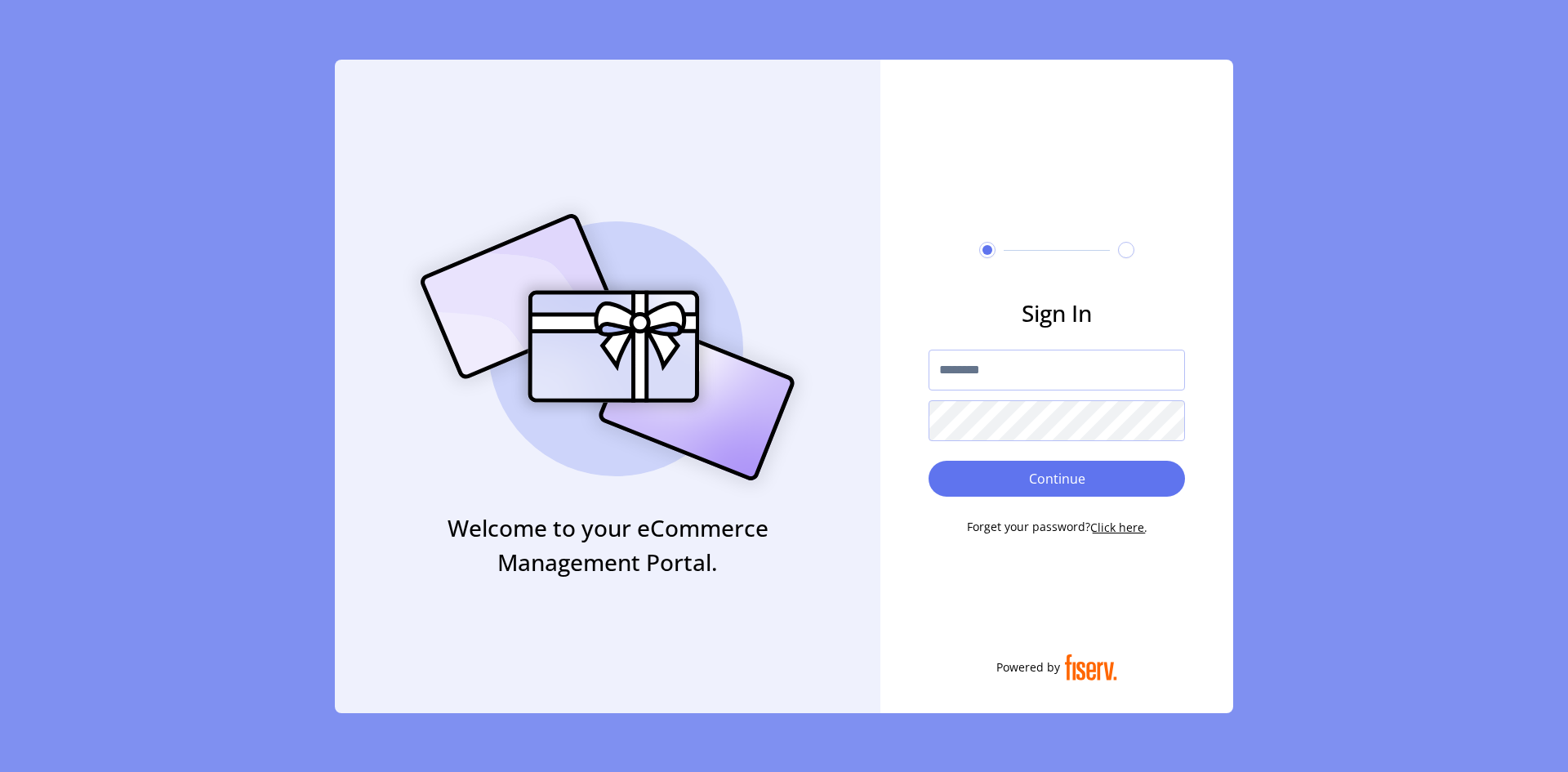 click at bounding box center (1057, 370) 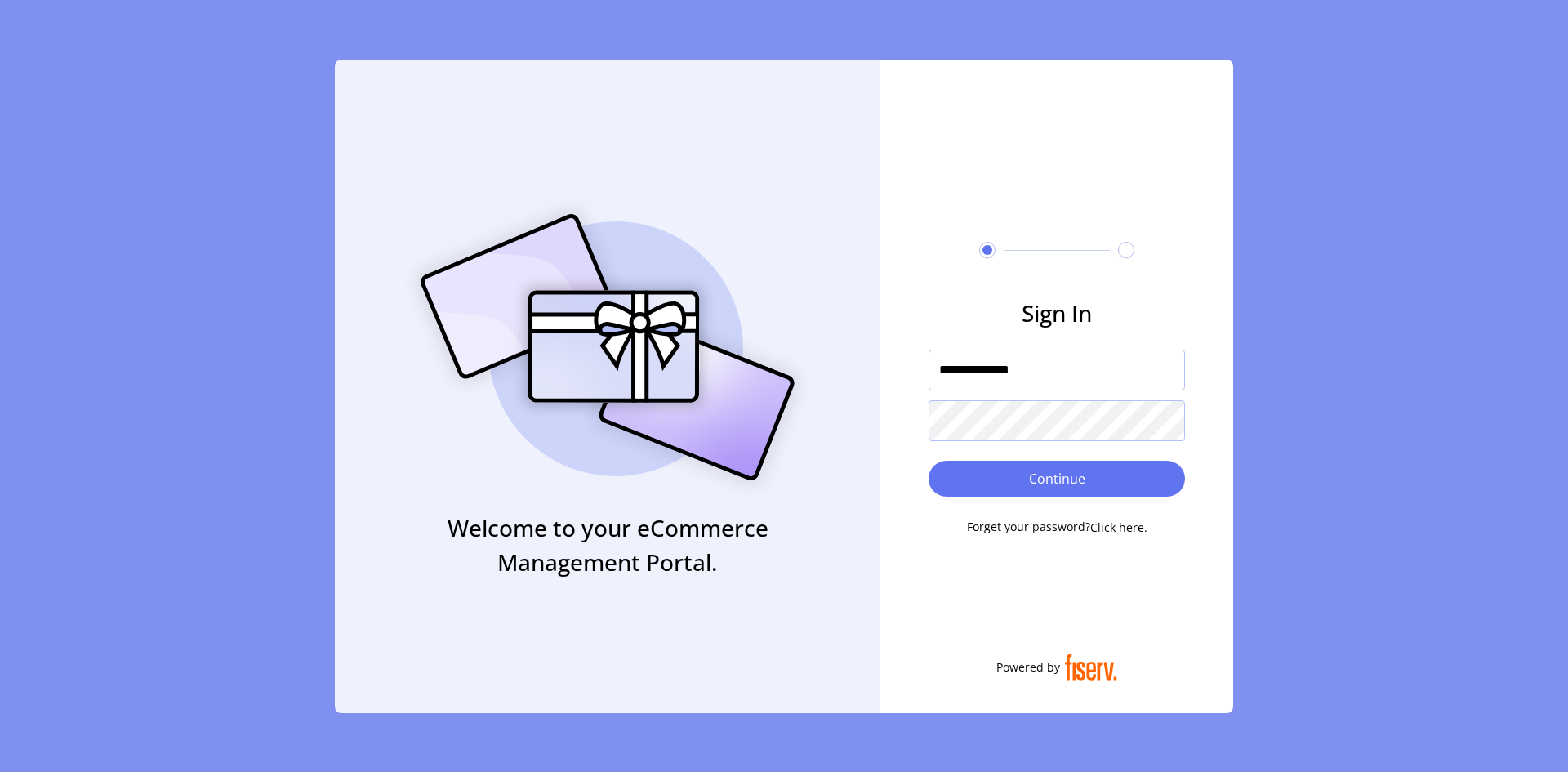 type on "**********" 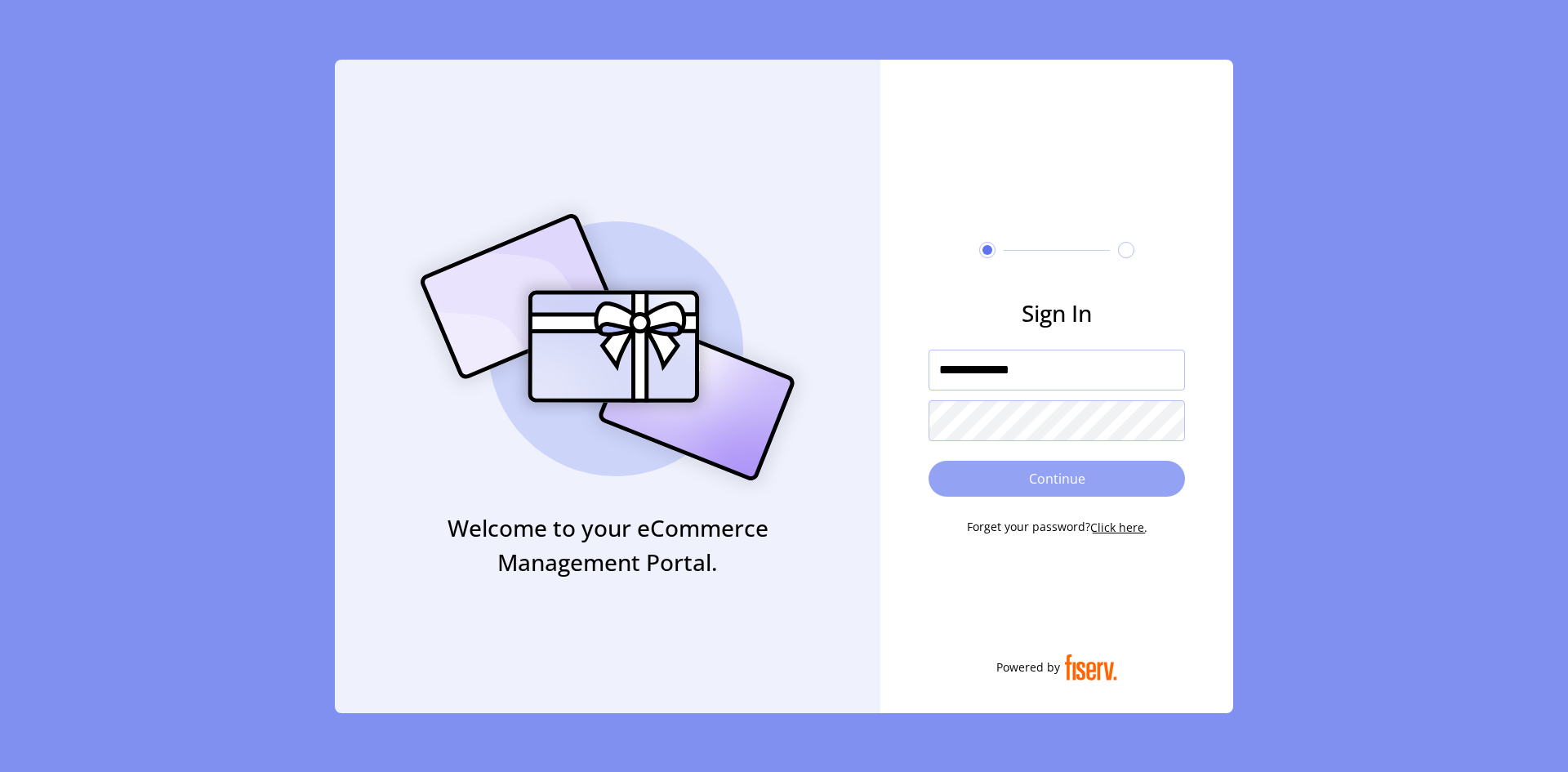 click on "Continue" at bounding box center [1057, 479] 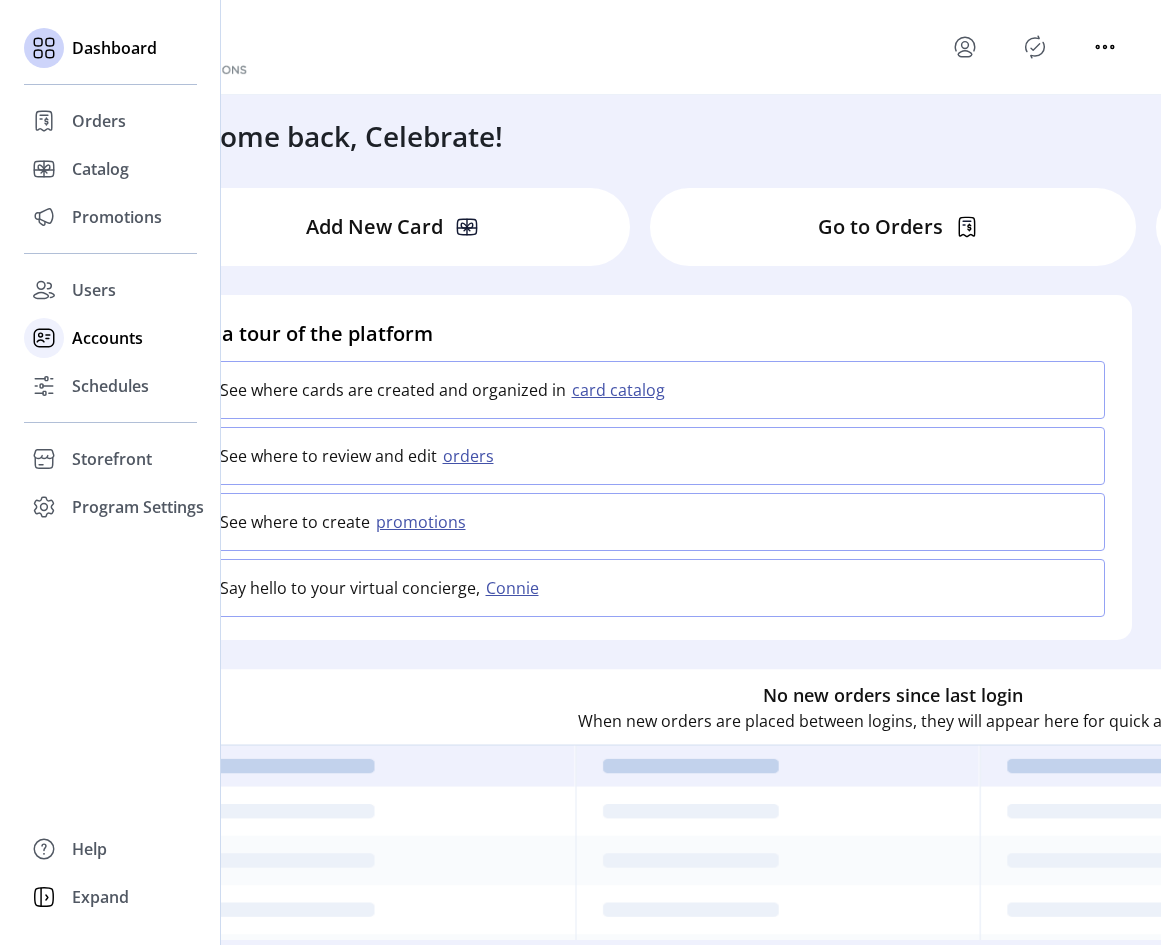 click on "Accounts" 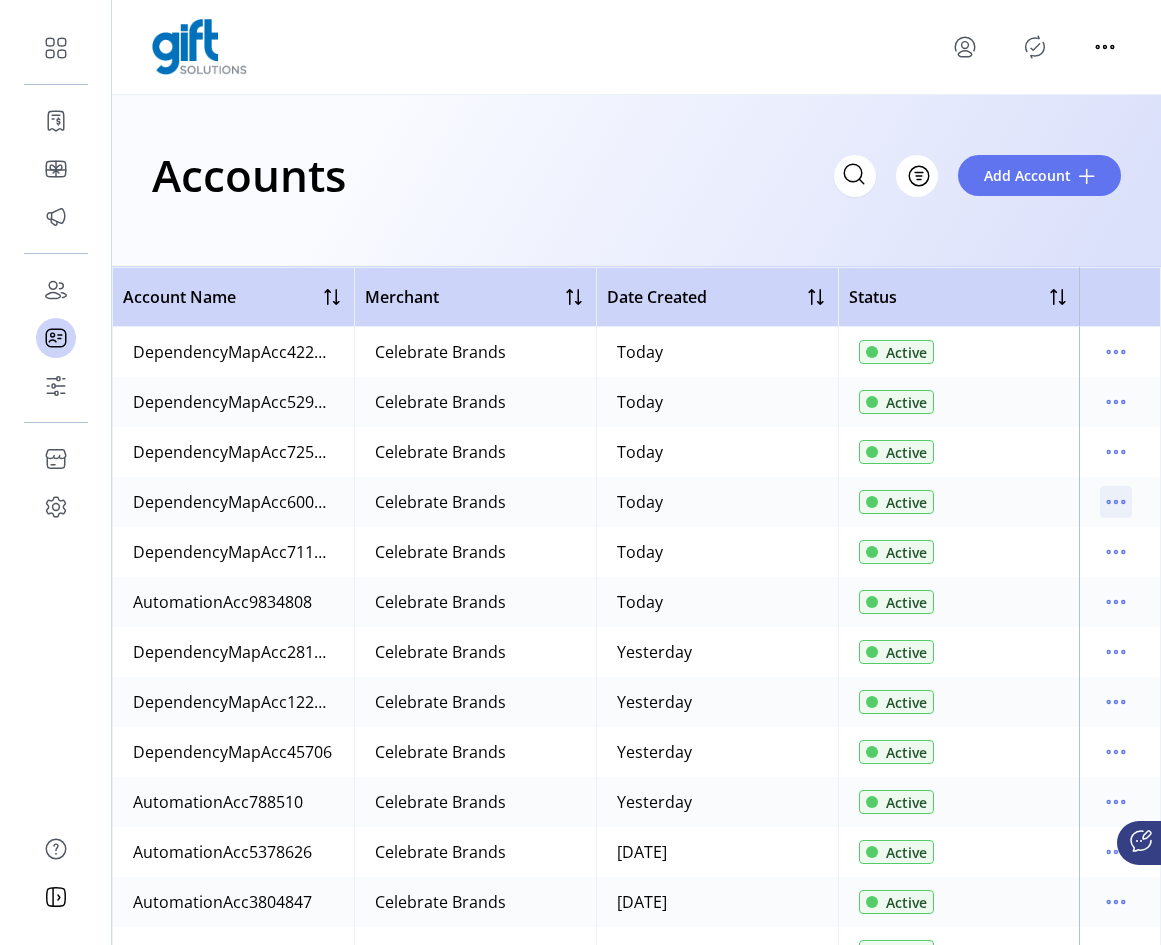 click 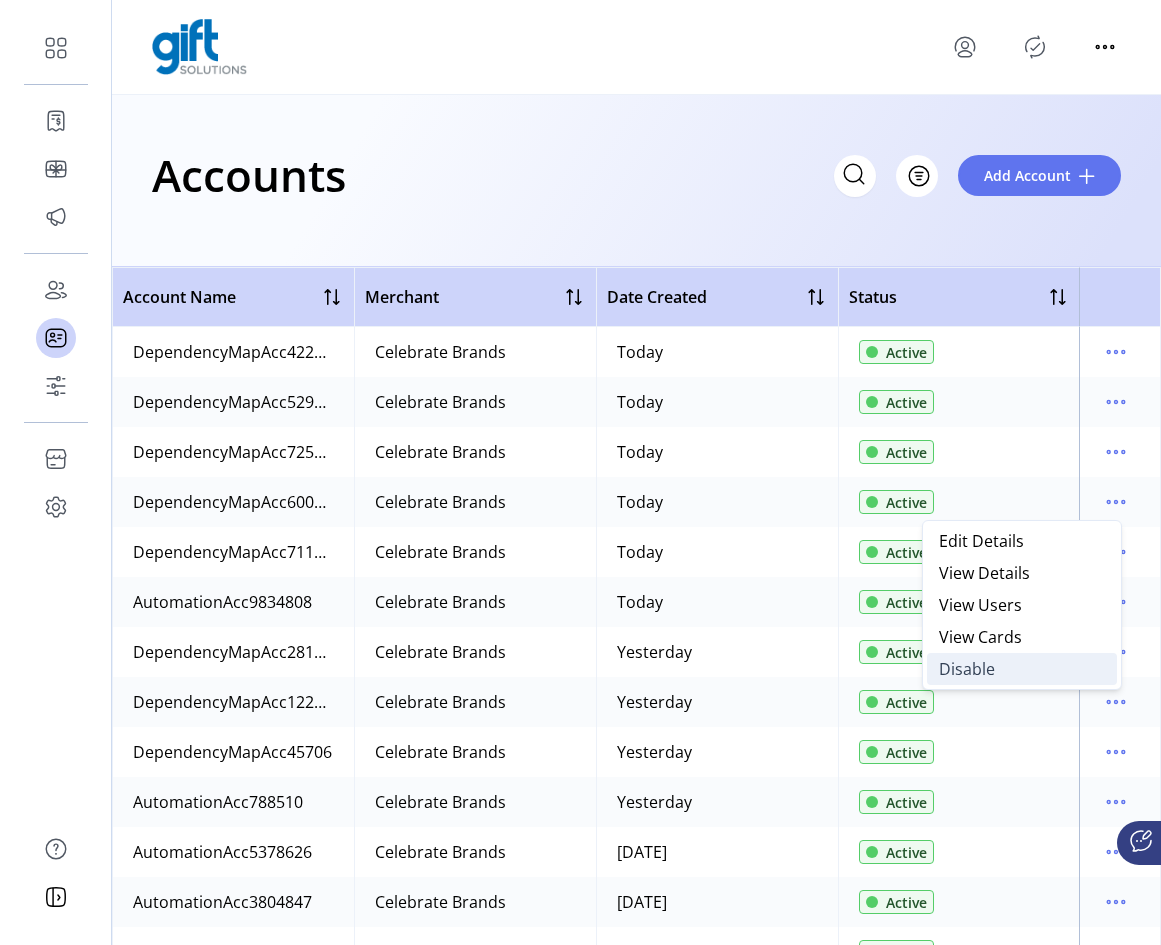 click on "Disable" at bounding box center (967, 669) 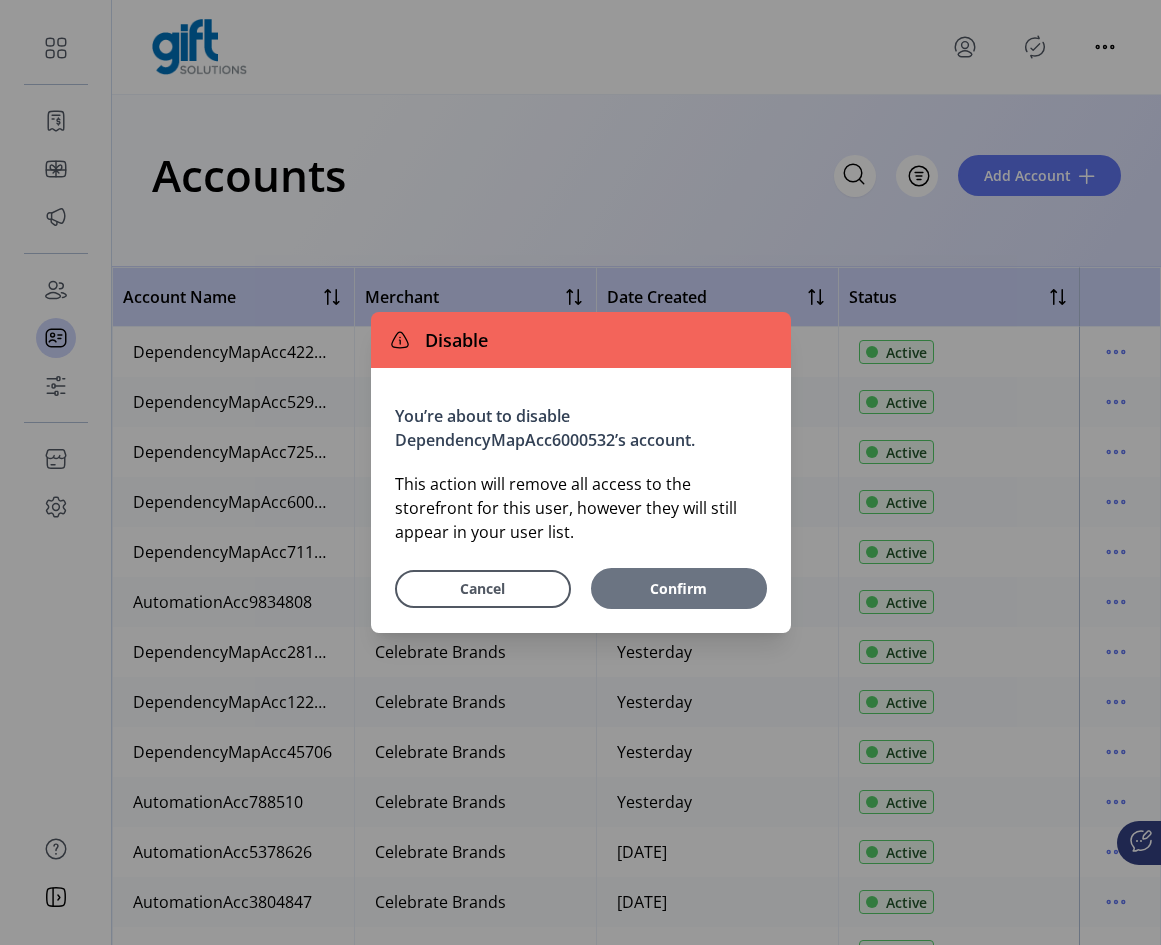 click on "Confirm" at bounding box center (679, 588) 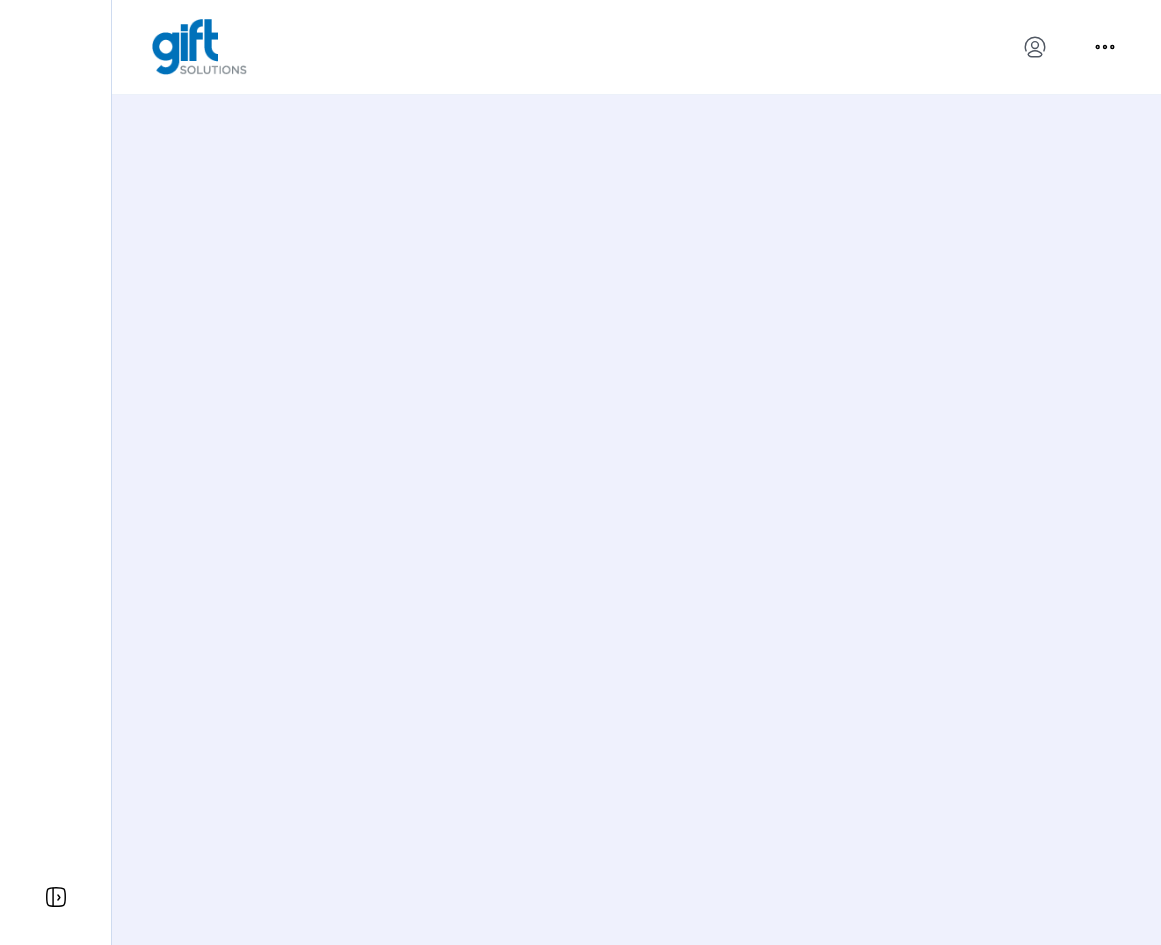 scroll, scrollTop: 0, scrollLeft: 0, axis: both 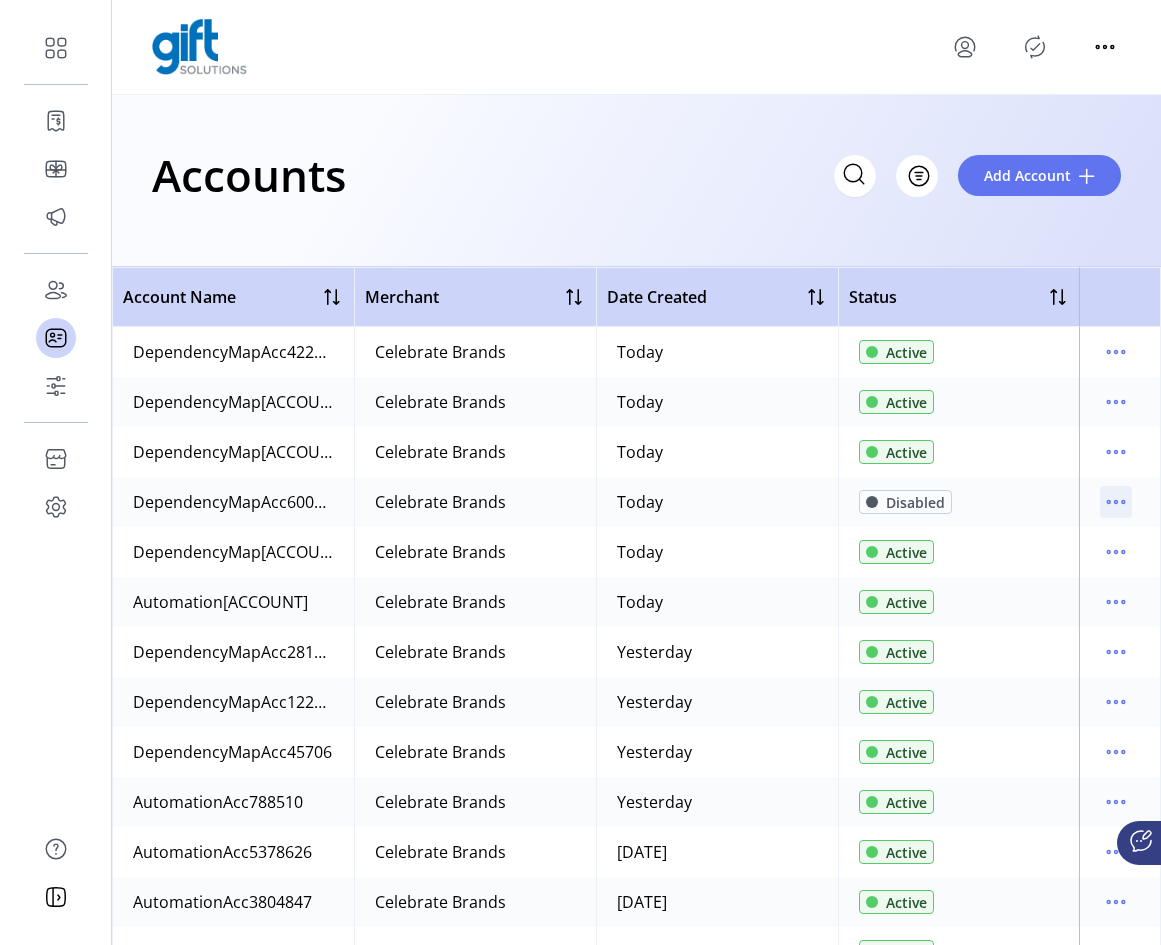 click 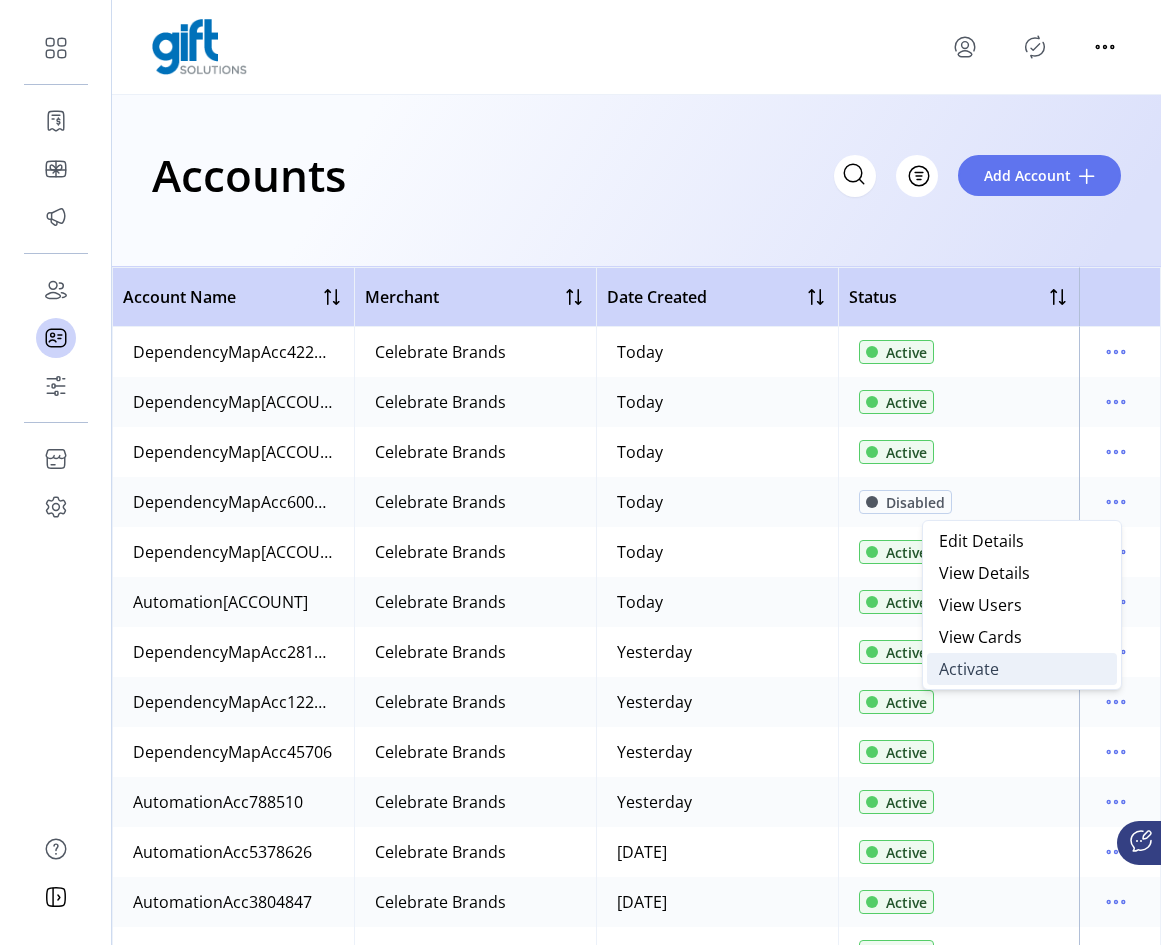 click on "Activate" at bounding box center [969, 669] 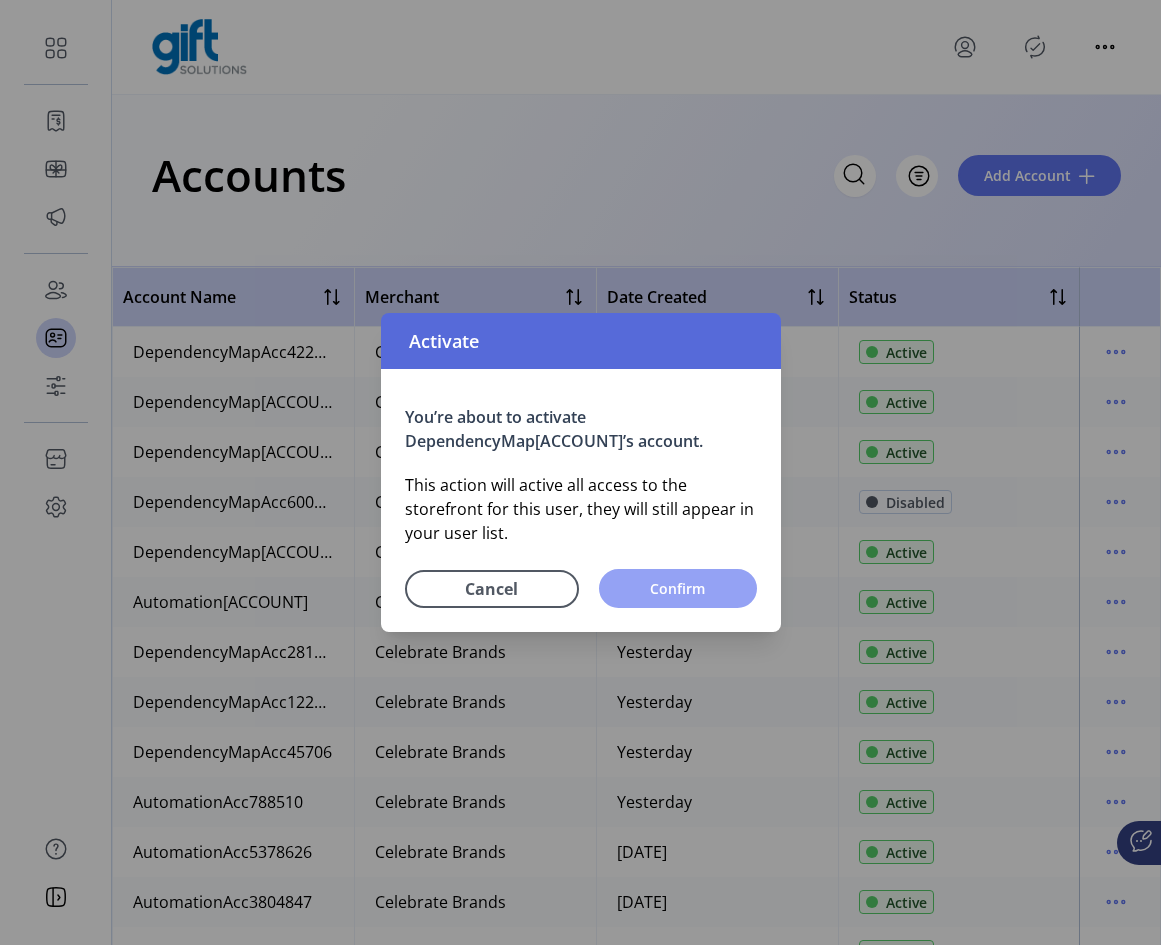 click on "Confirm" at bounding box center [678, 588] 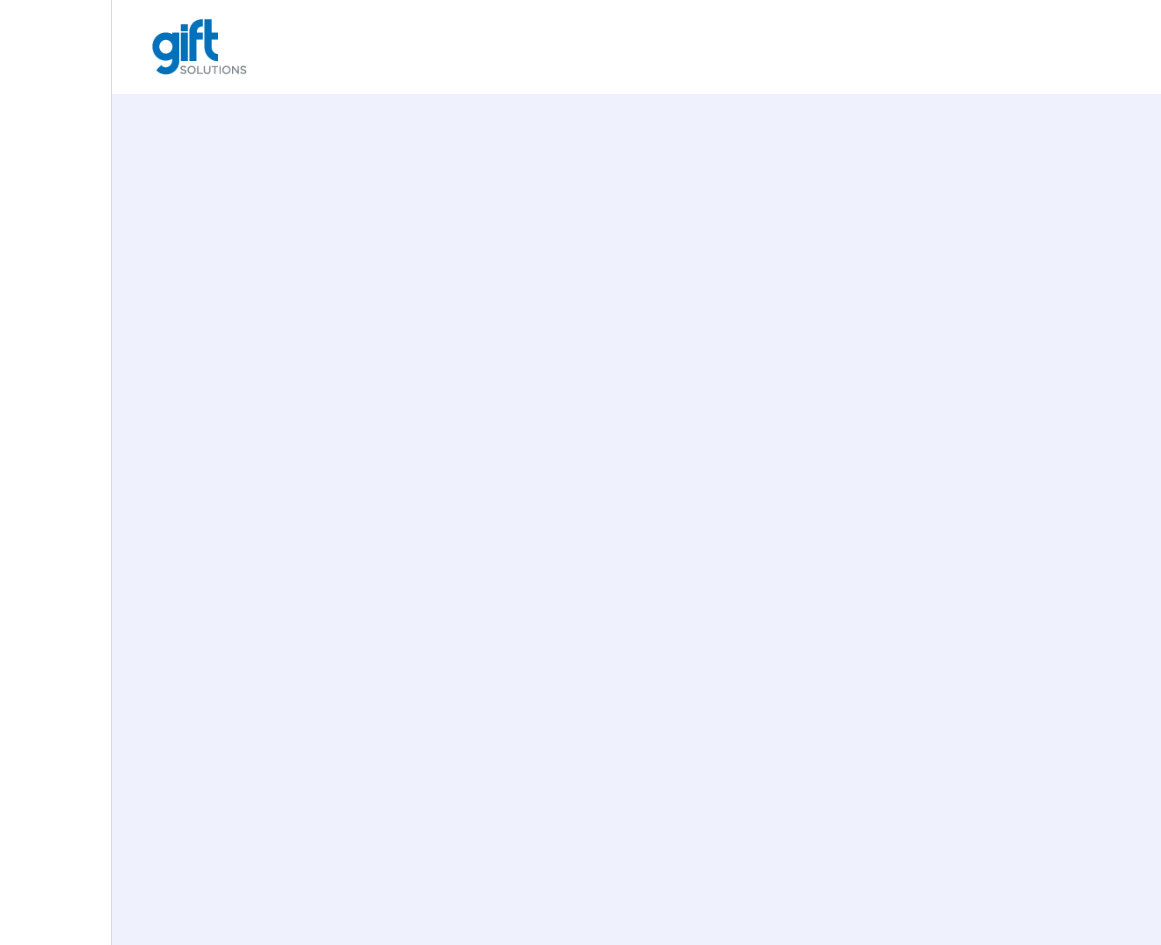 scroll, scrollTop: 0, scrollLeft: 0, axis: both 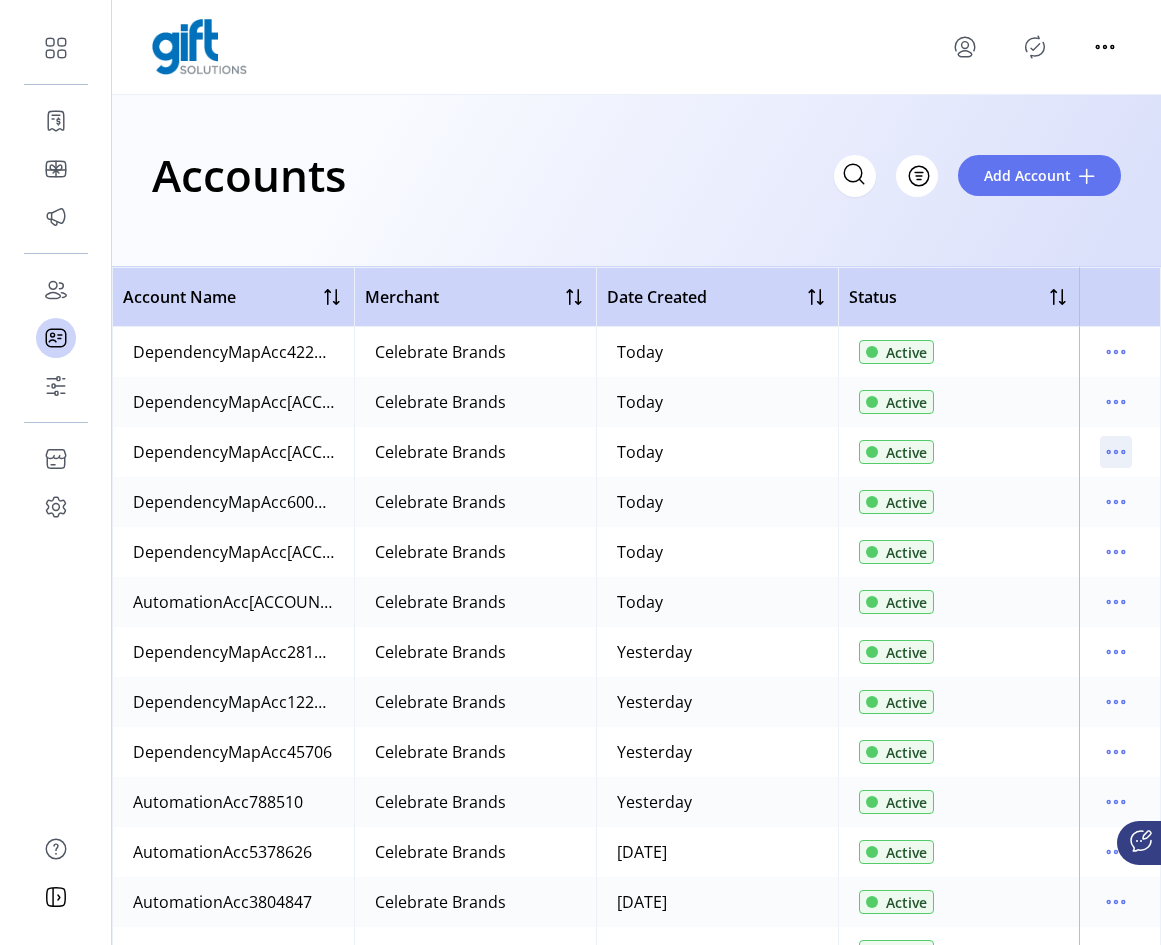 click 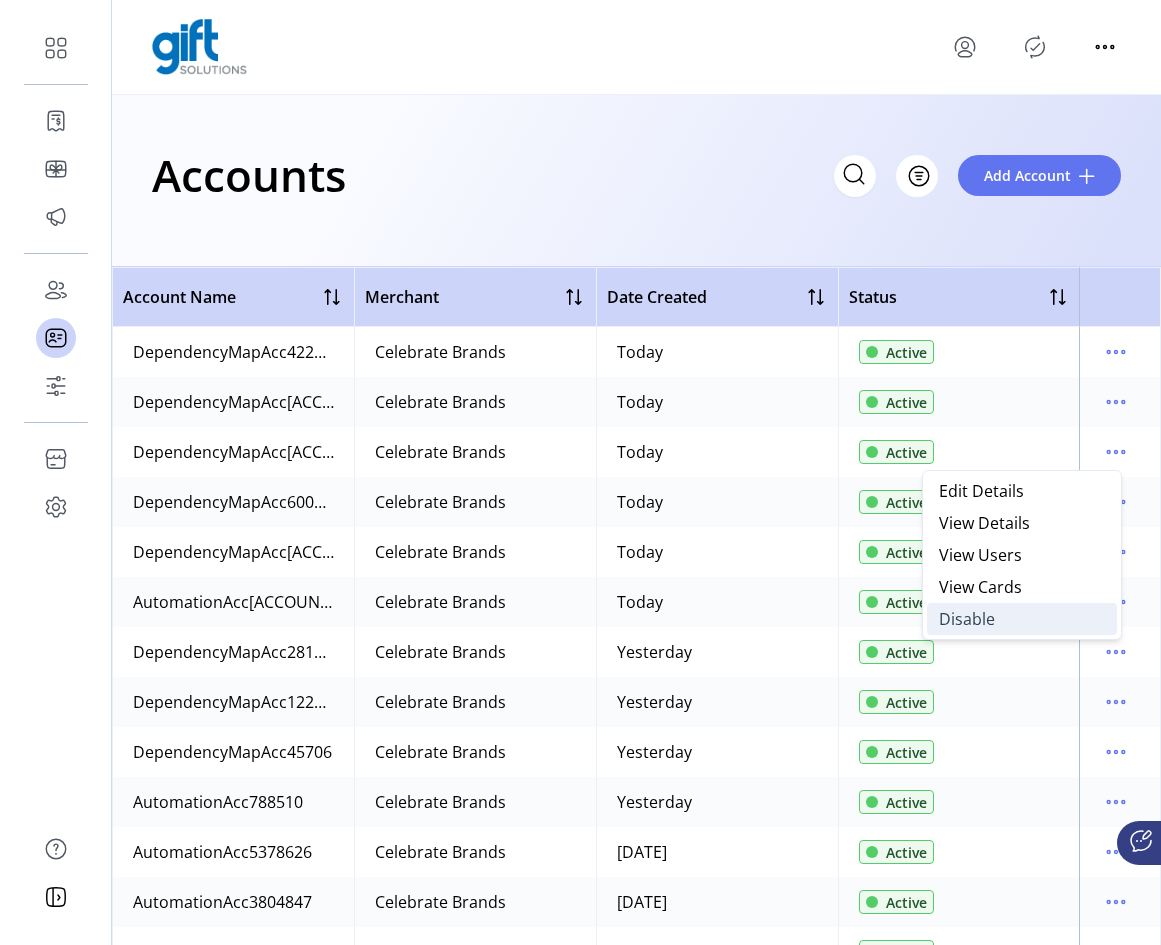 click on "Disable" at bounding box center (967, 619) 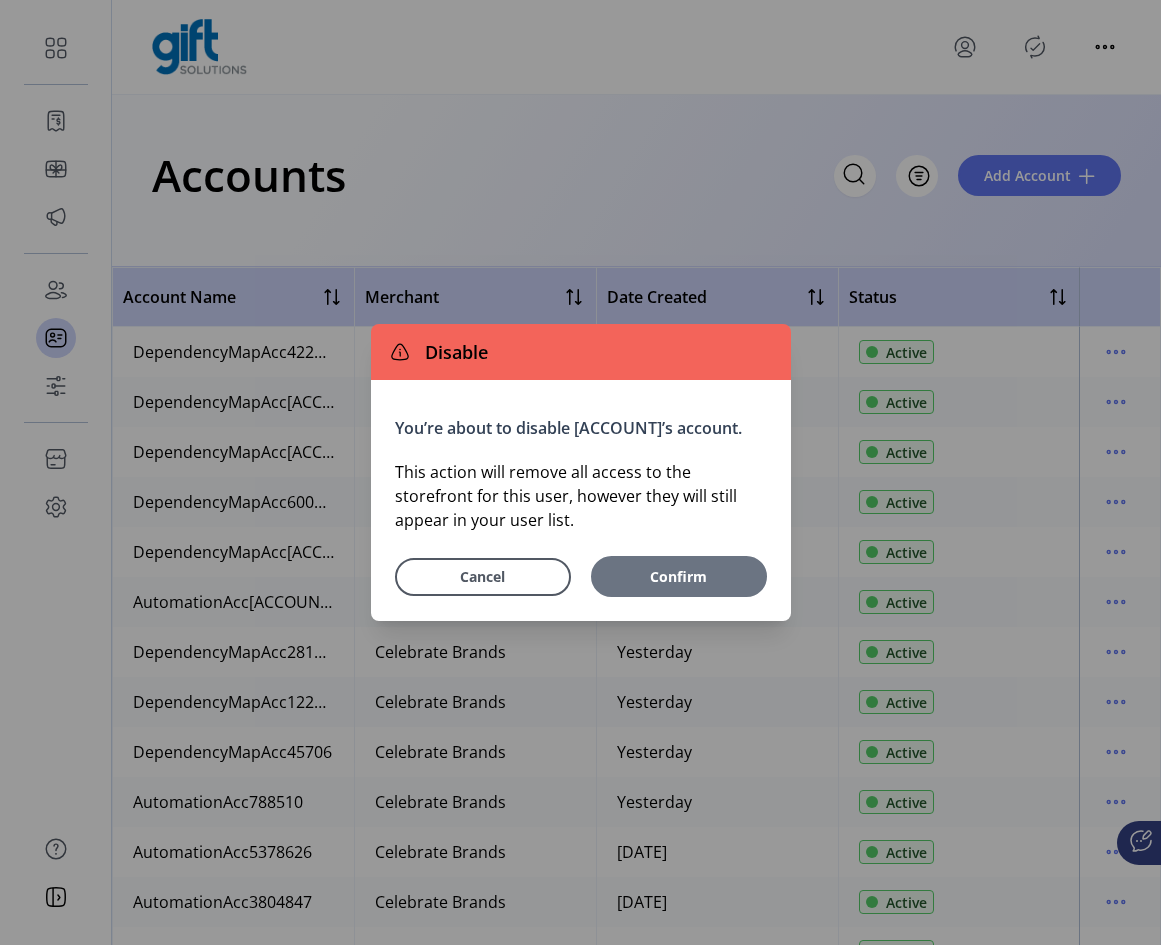 click on "Confirm" at bounding box center [679, 576] 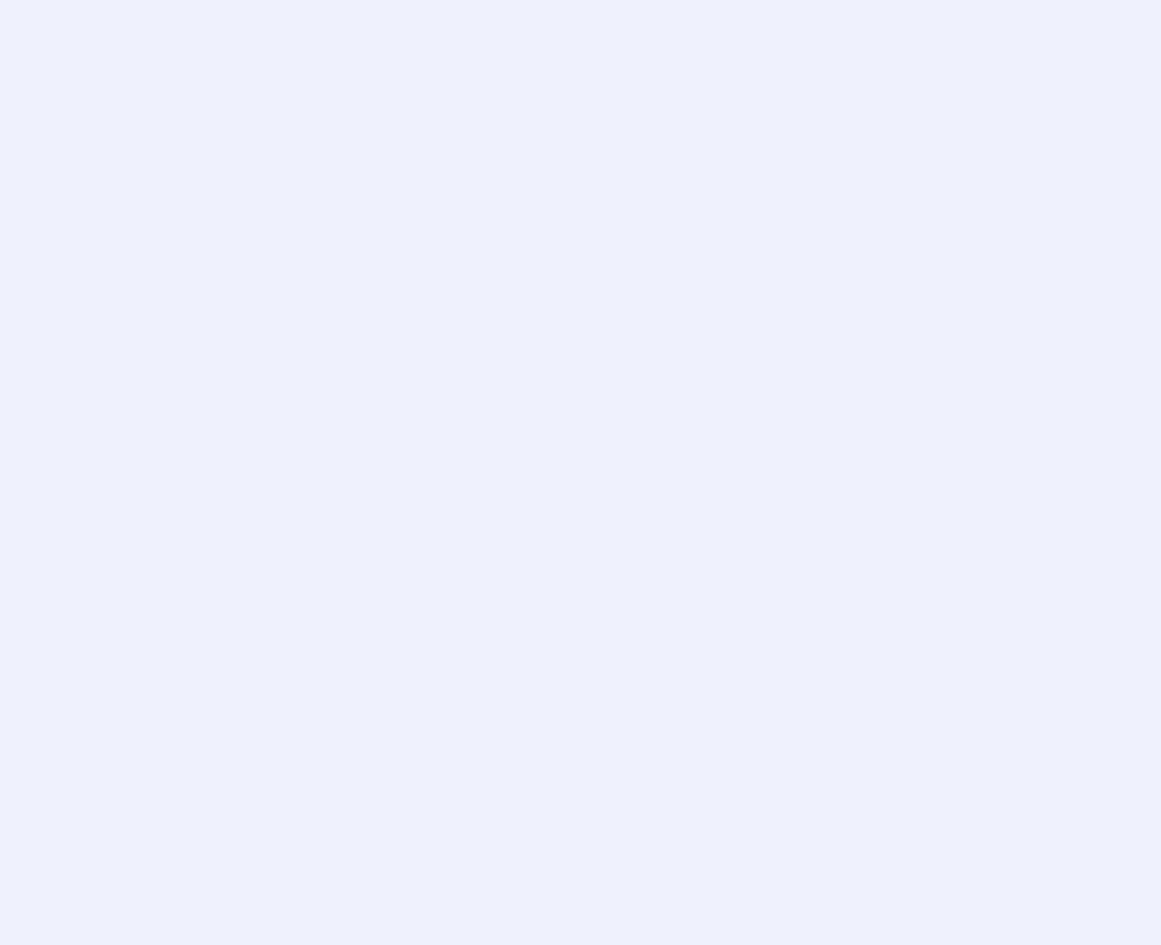 scroll, scrollTop: 0, scrollLeft: 0, axis: both 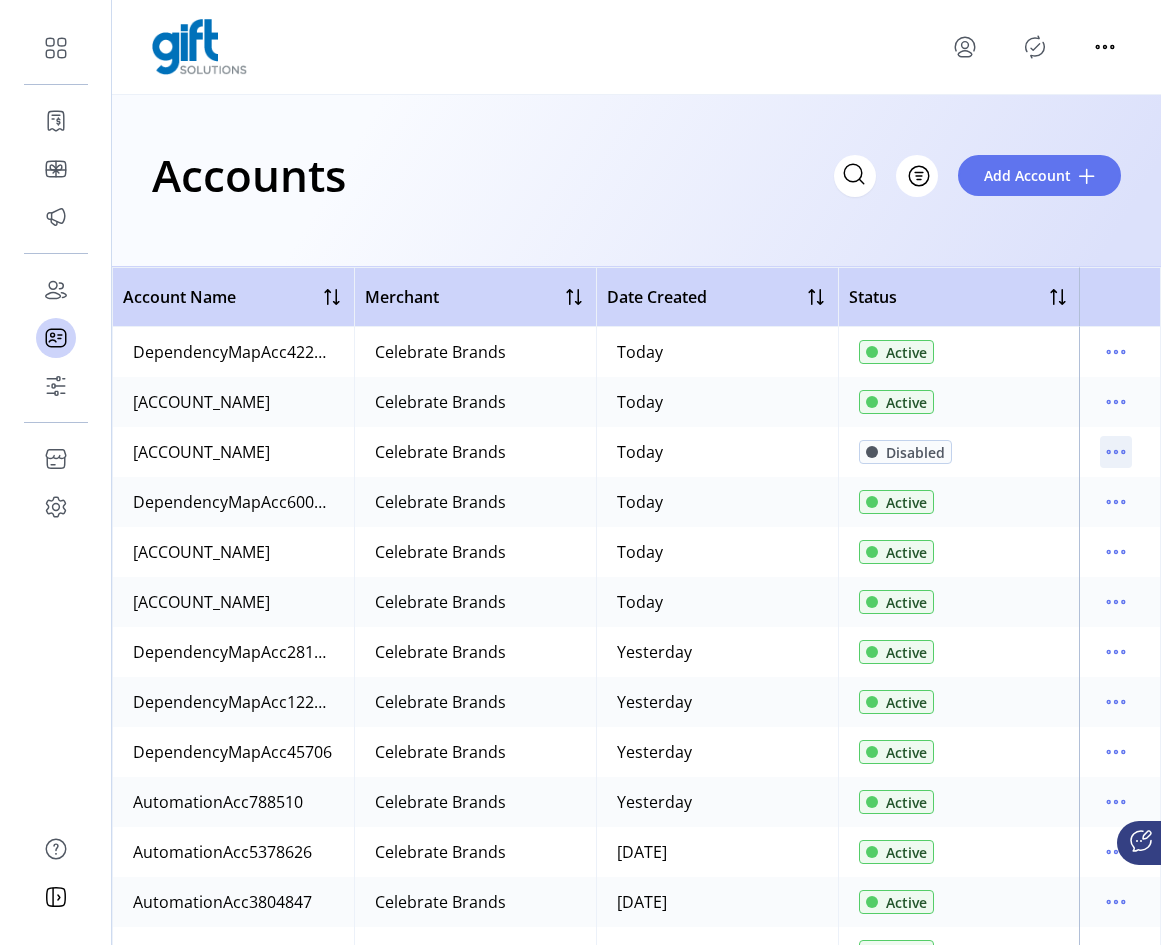 click 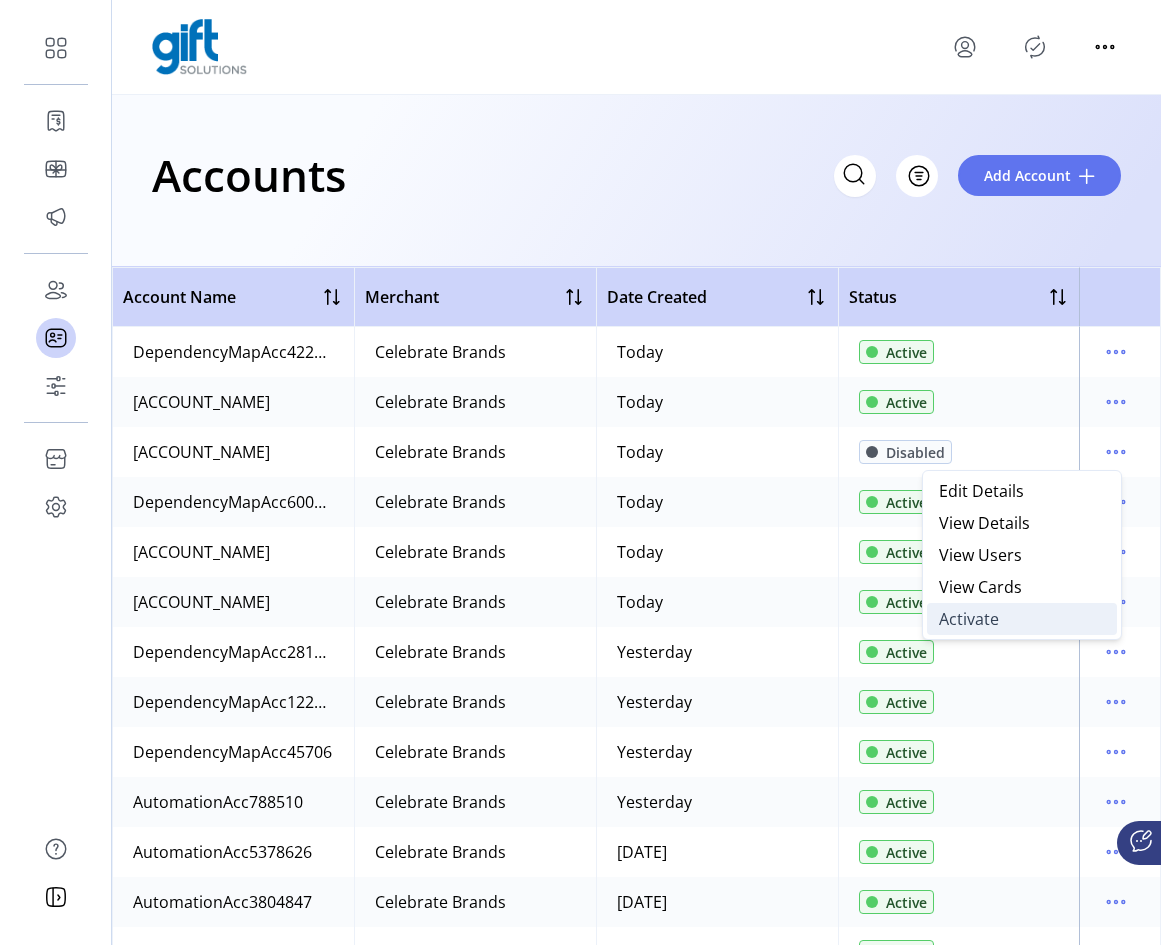 click on "Activate" at bounding box center (969, 619) 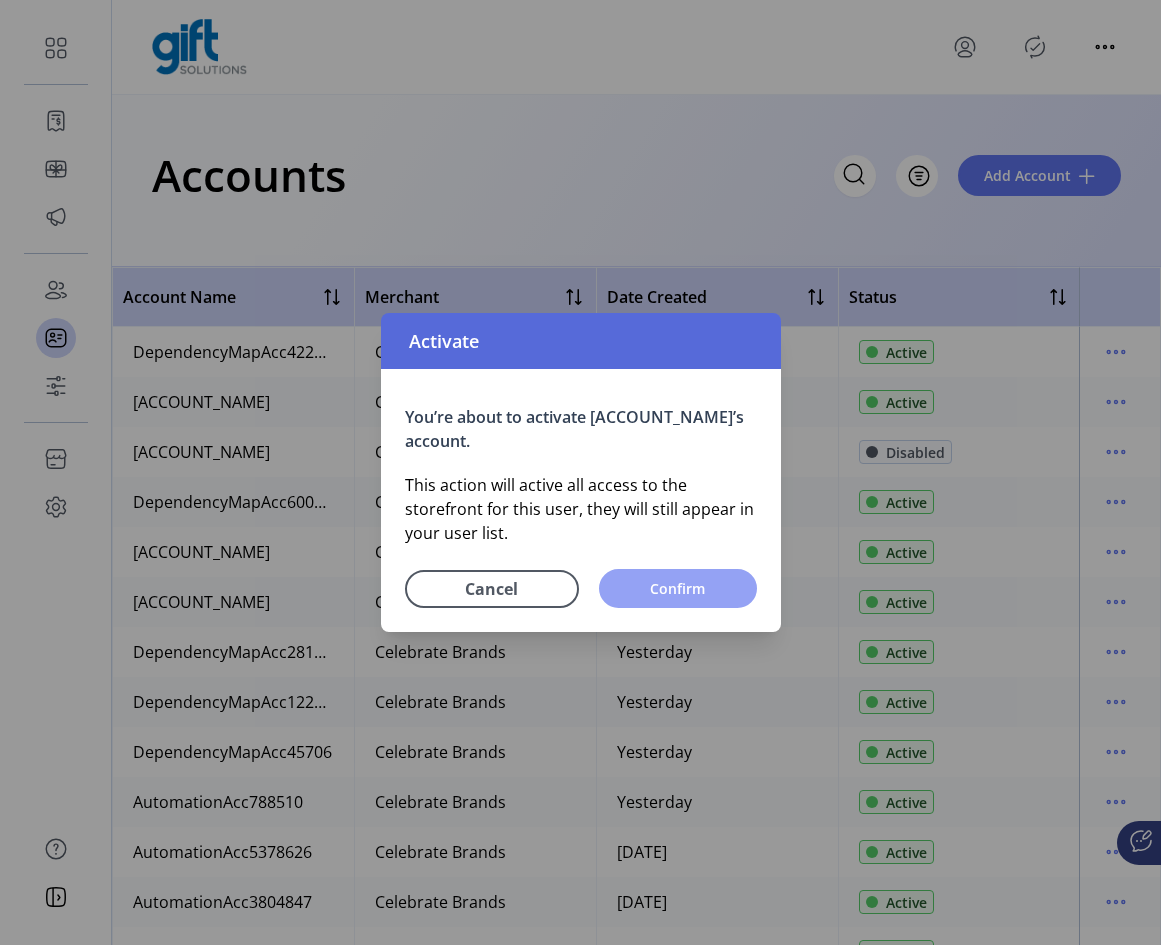 click on "Confirm" at bounding box center [678, 588] 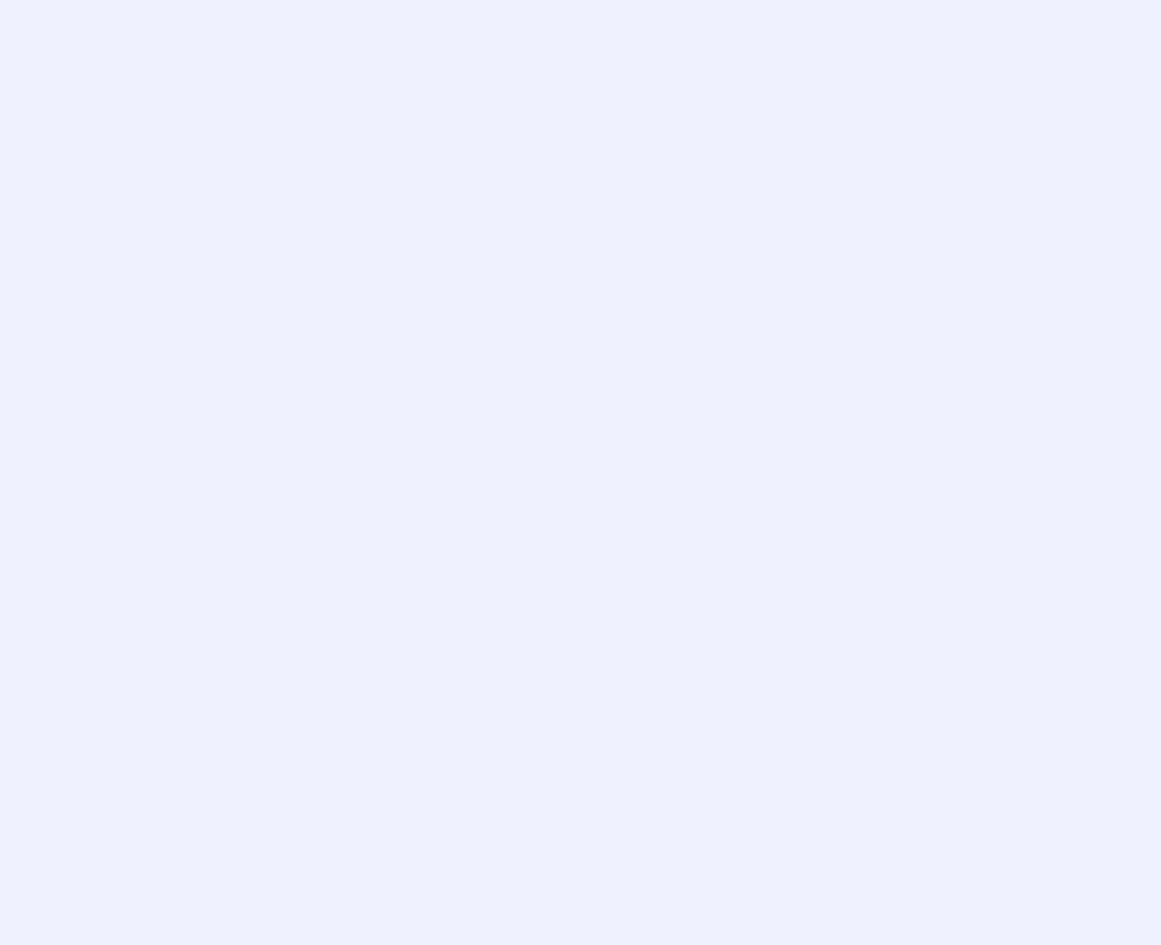 scroll, scrollTop: 0, scrollLeft: 0, axis: both 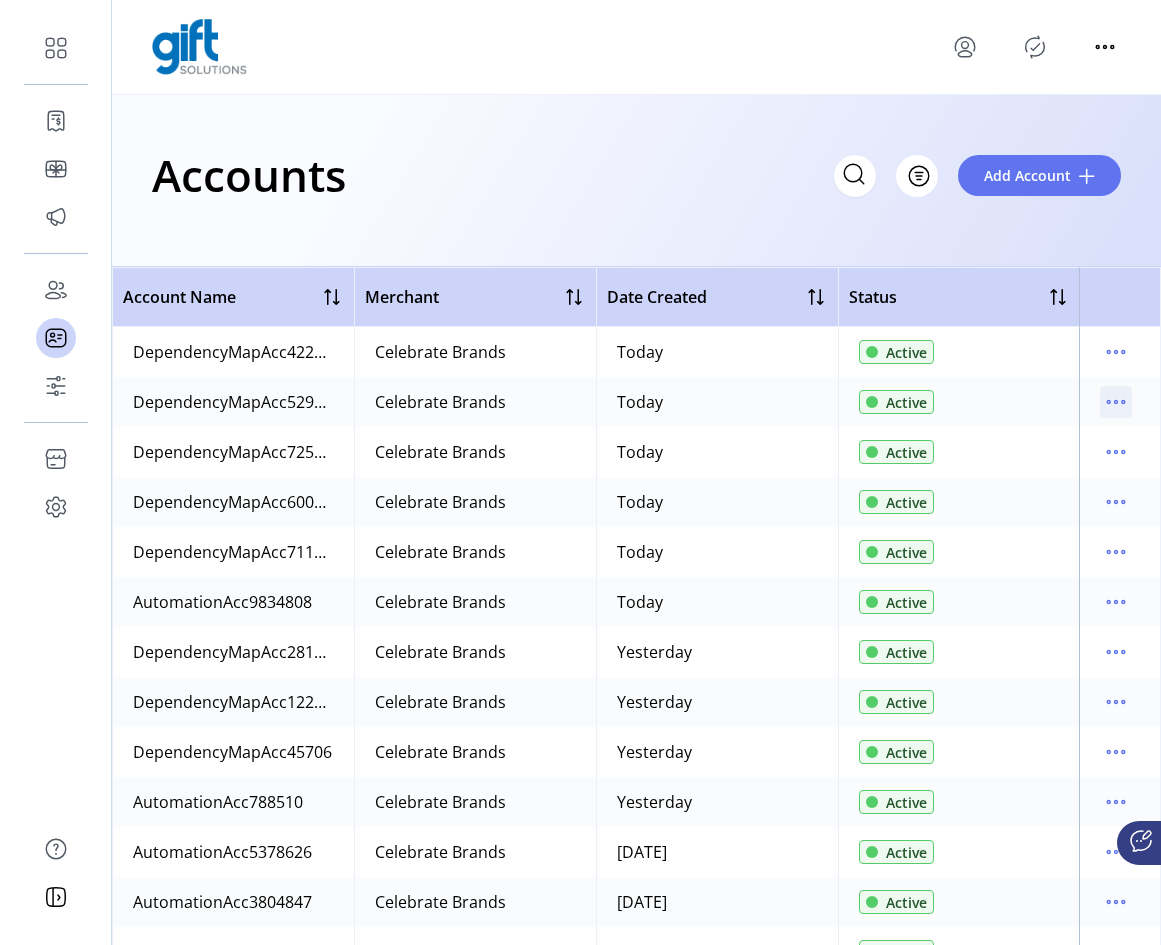 click 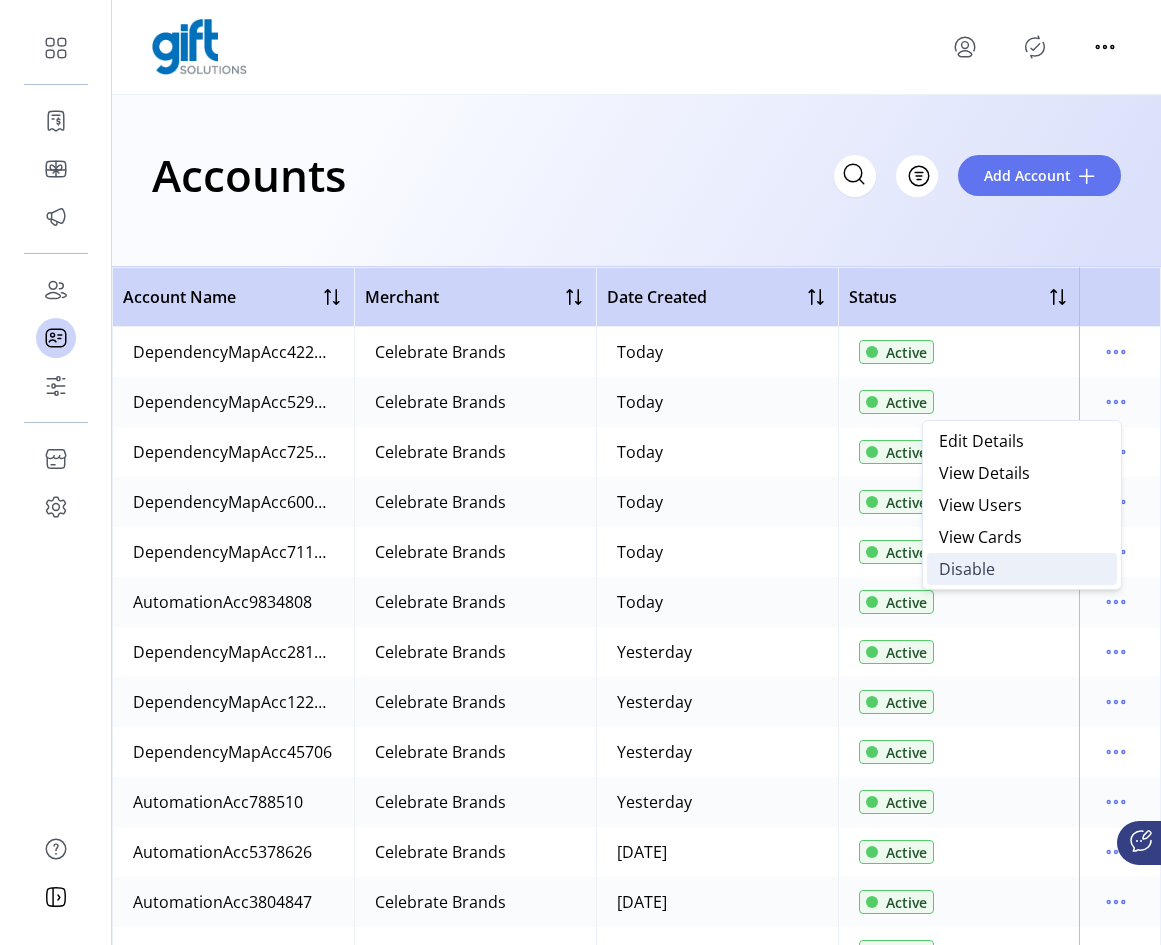click on "Disable" at bounding box center (967, 569) 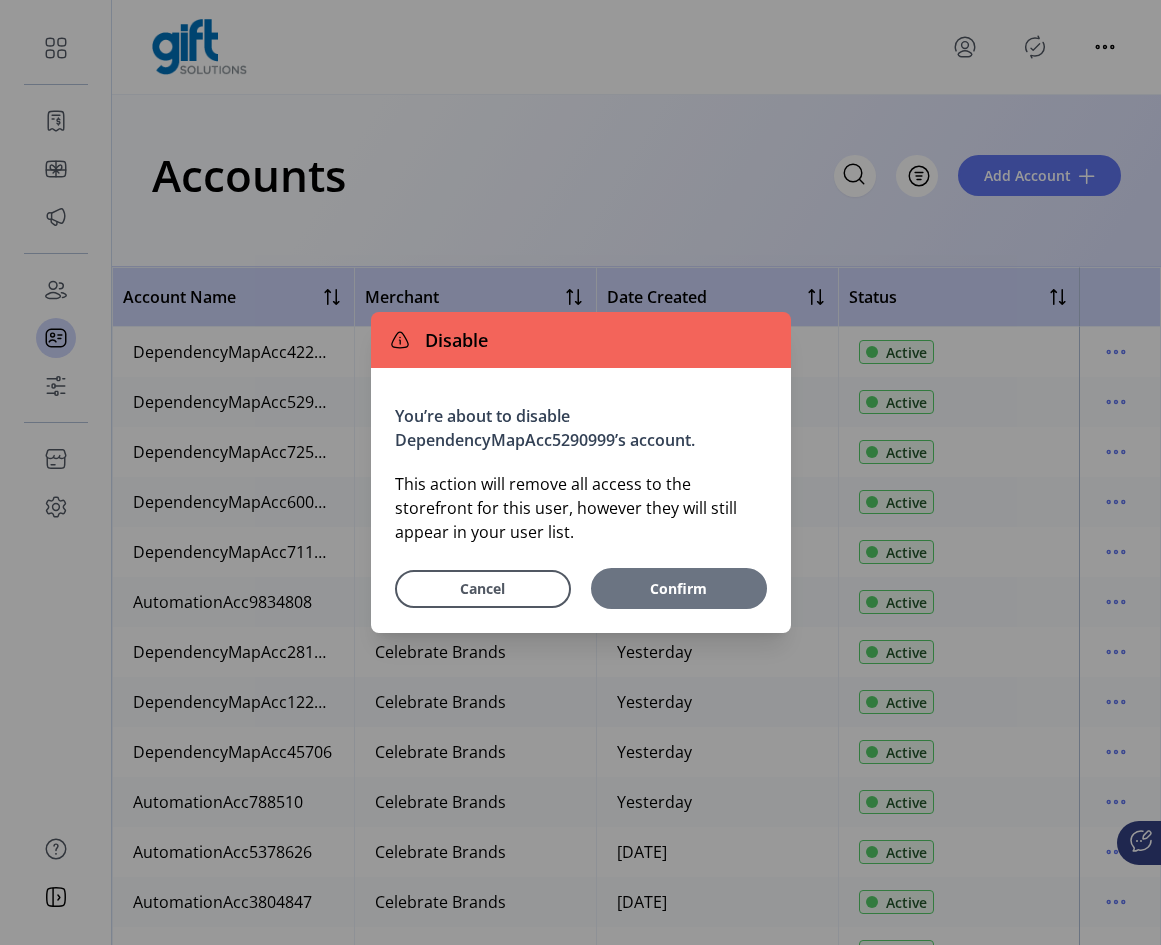 click on "Confirm" at bounding box center (679, 588) 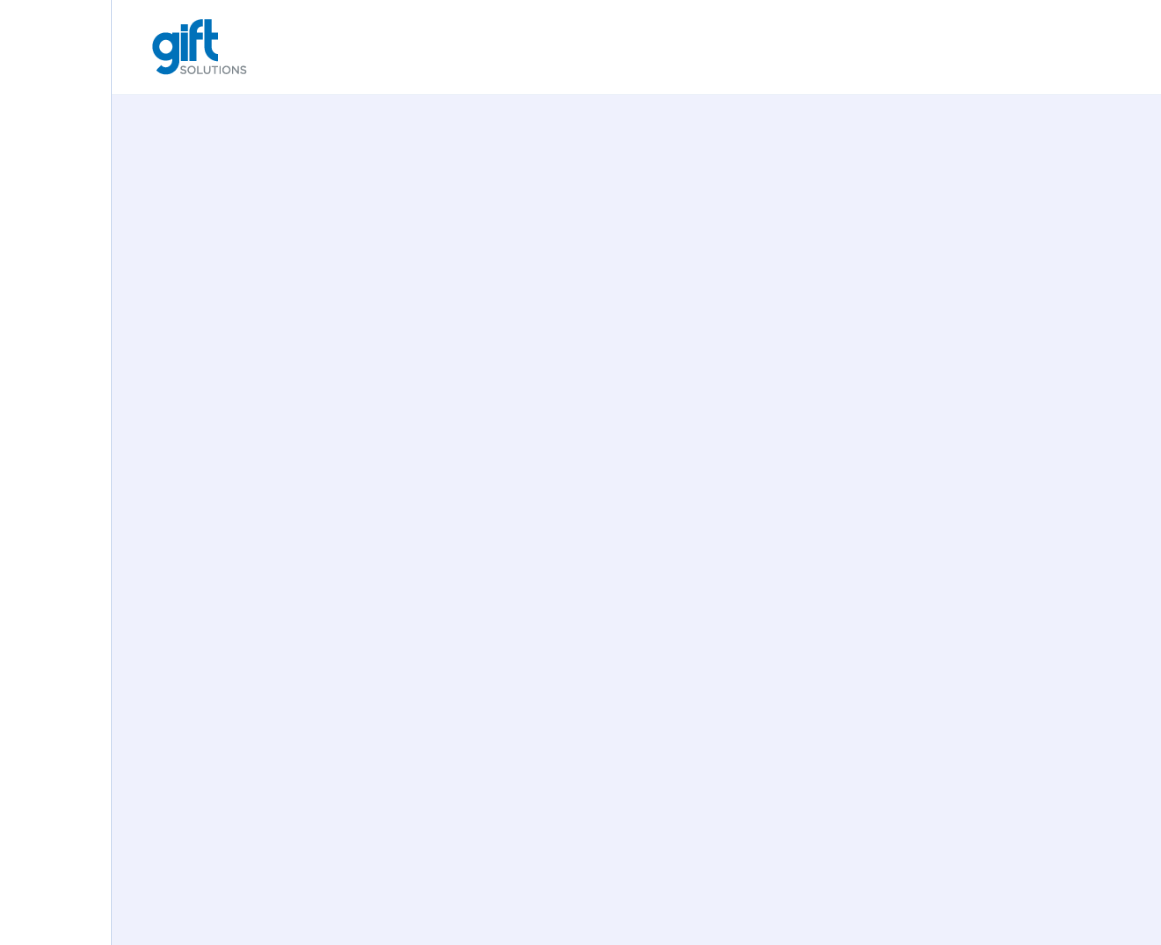 scroll, scrollTop: 0, scrollLeft: 0, axis: both 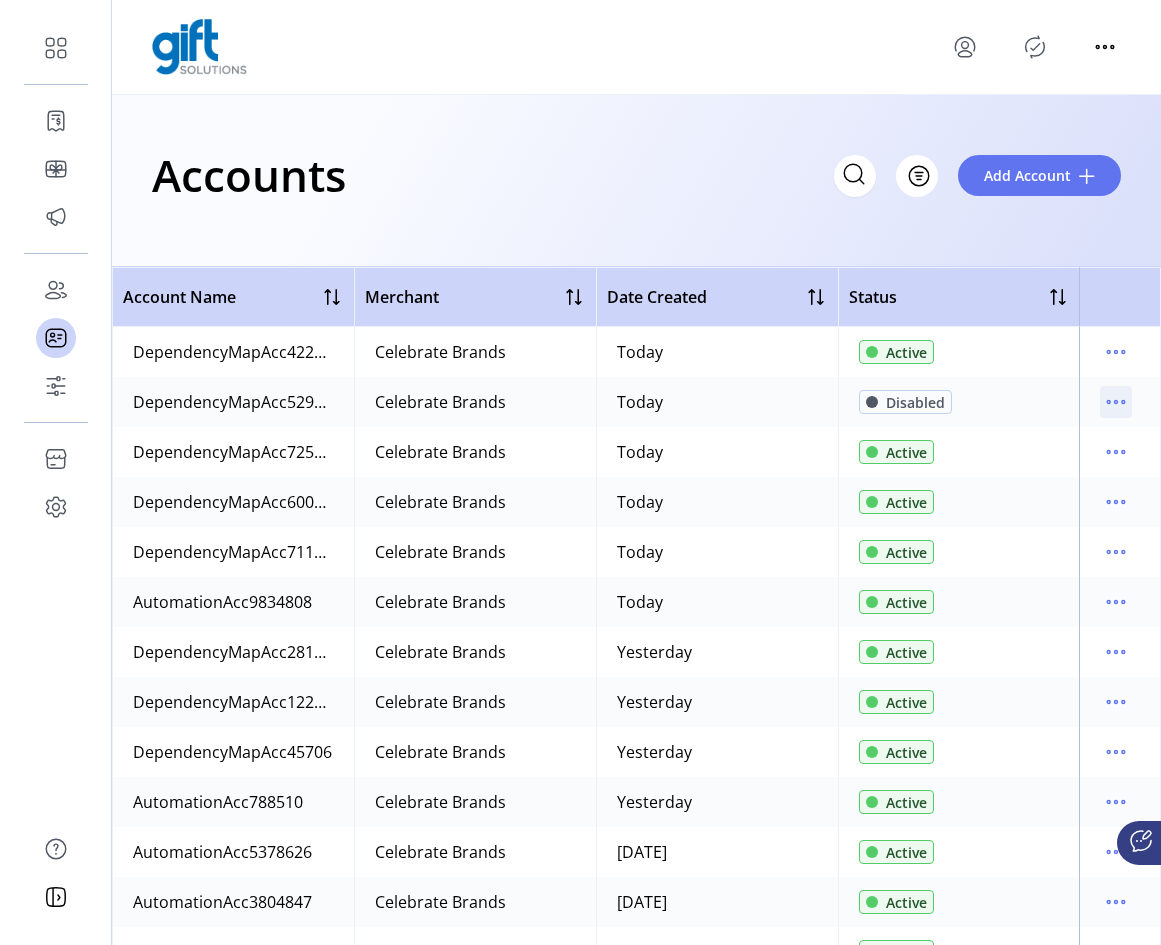 click 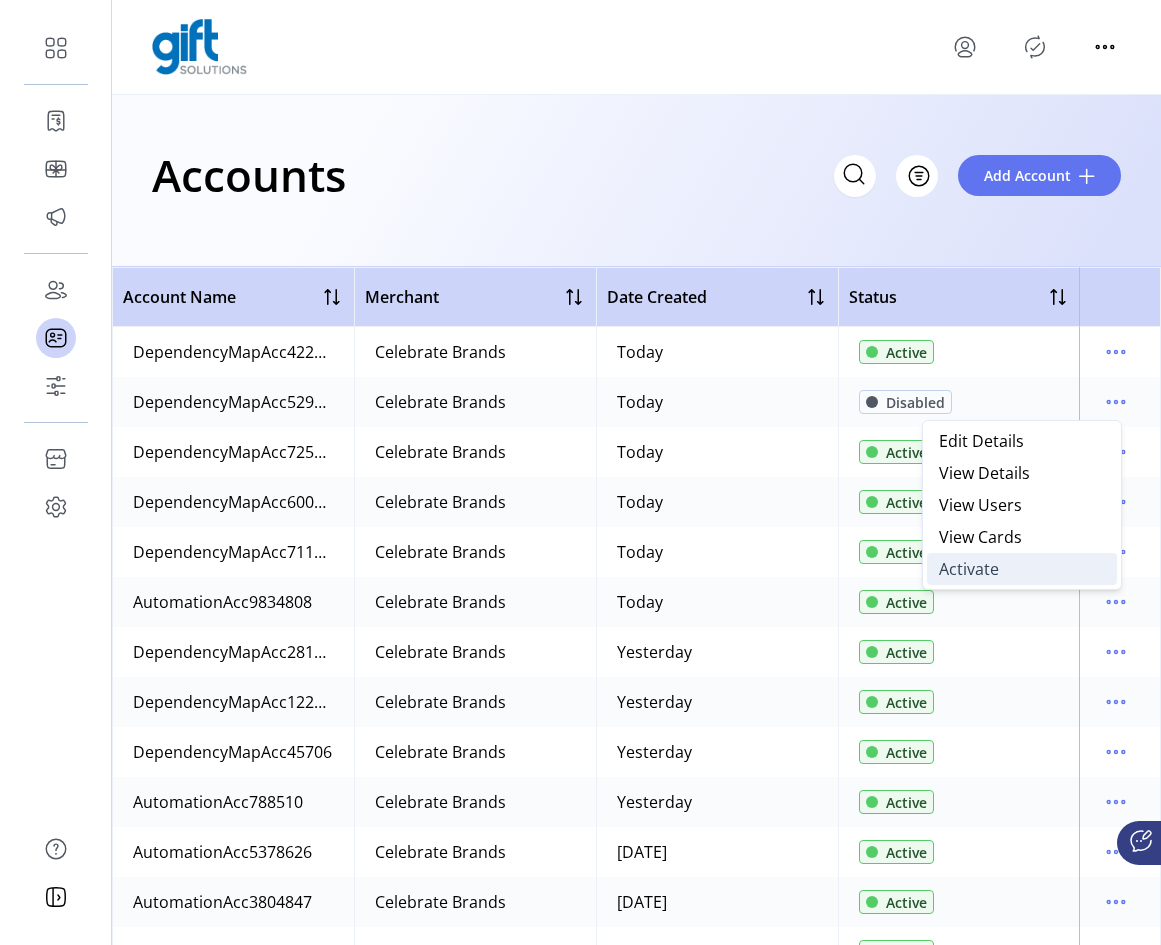 click on "Activate" at bounding box center (969, 569) 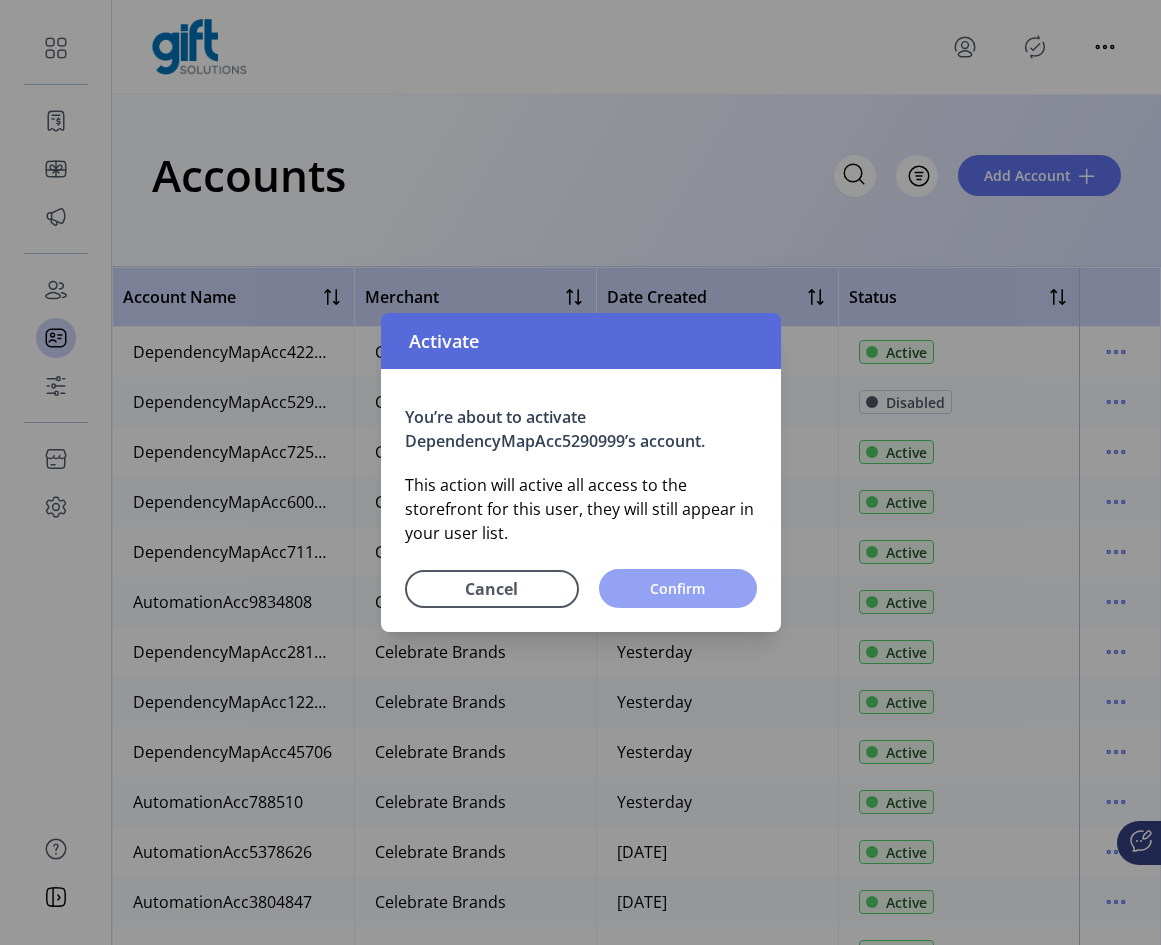 click on "Confirm" at bounding box center [678, 588] 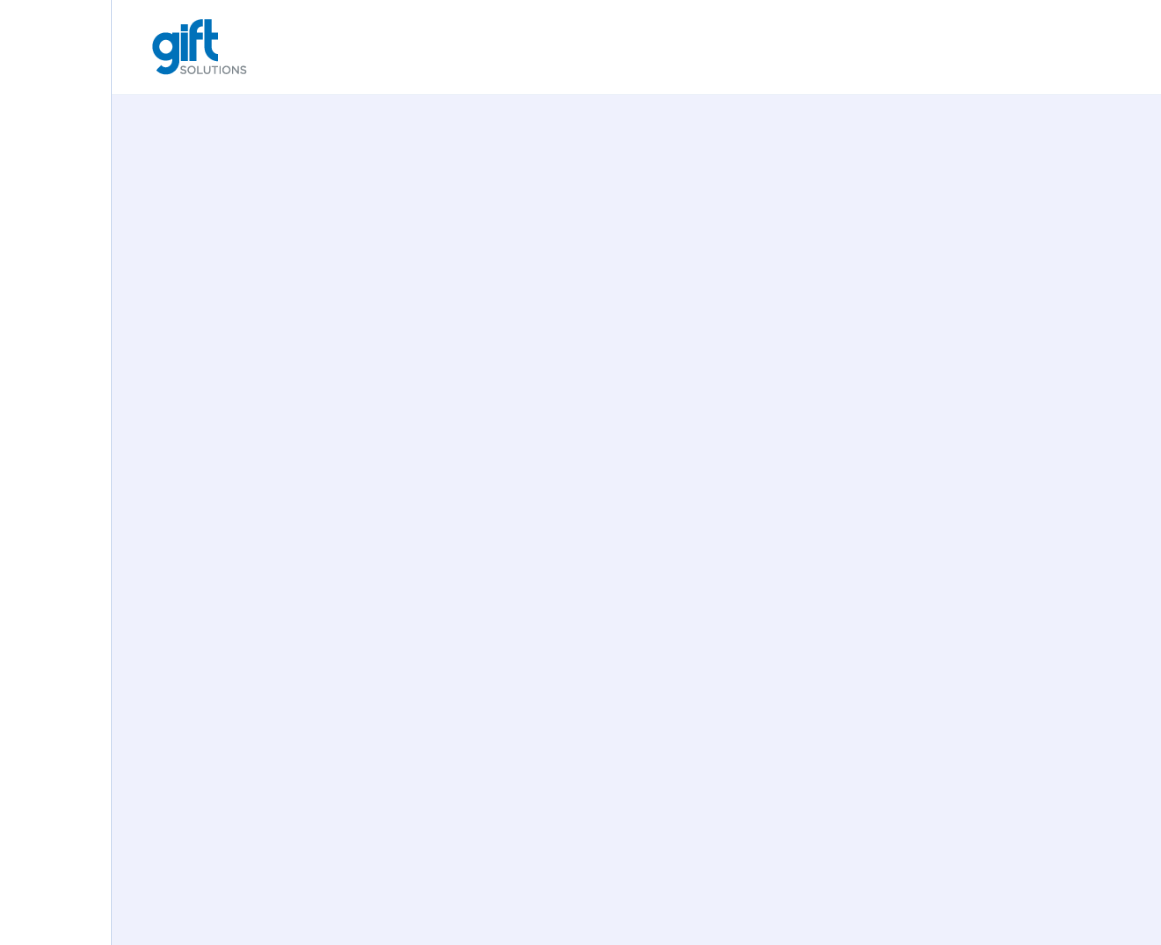 scroll, scrollTop: 0, scrollLeft: 0, axis: both 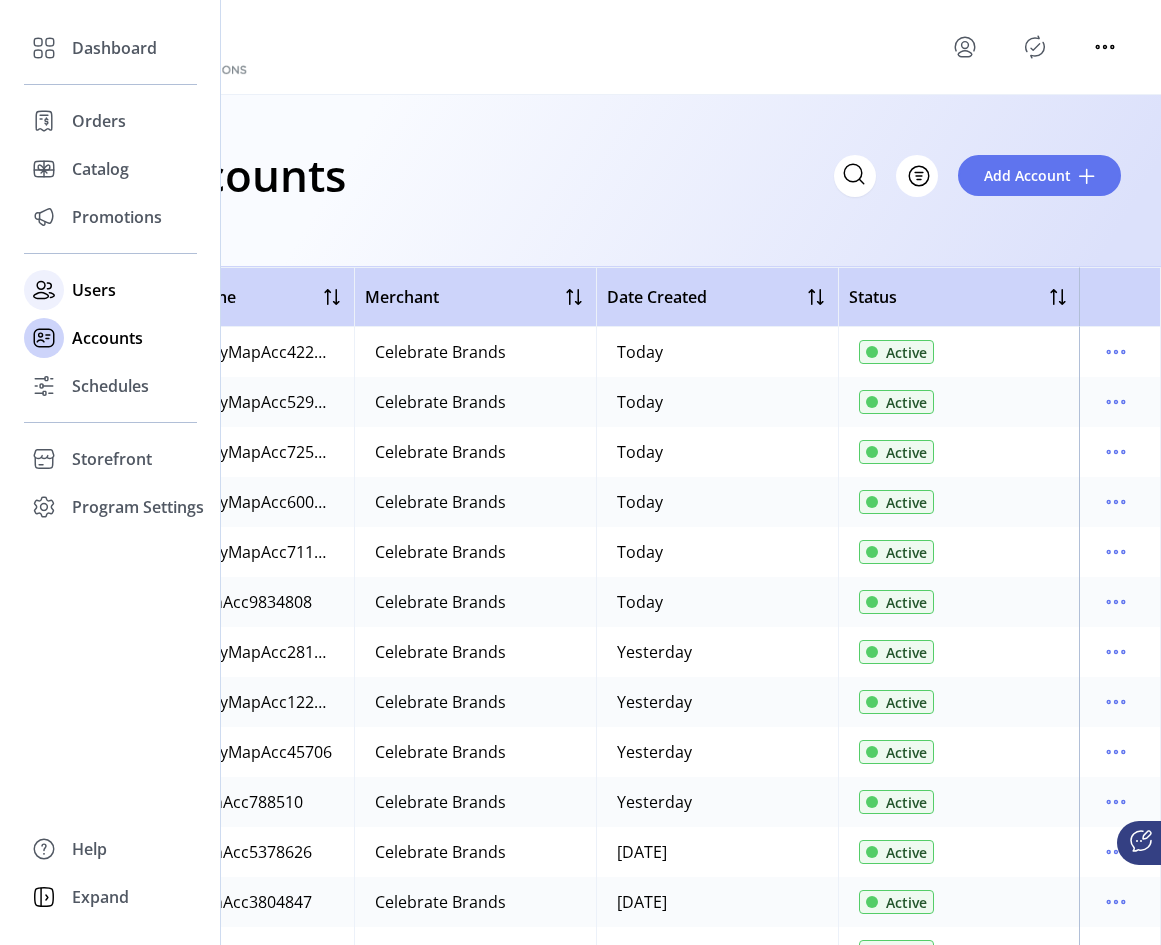 click on "Users" 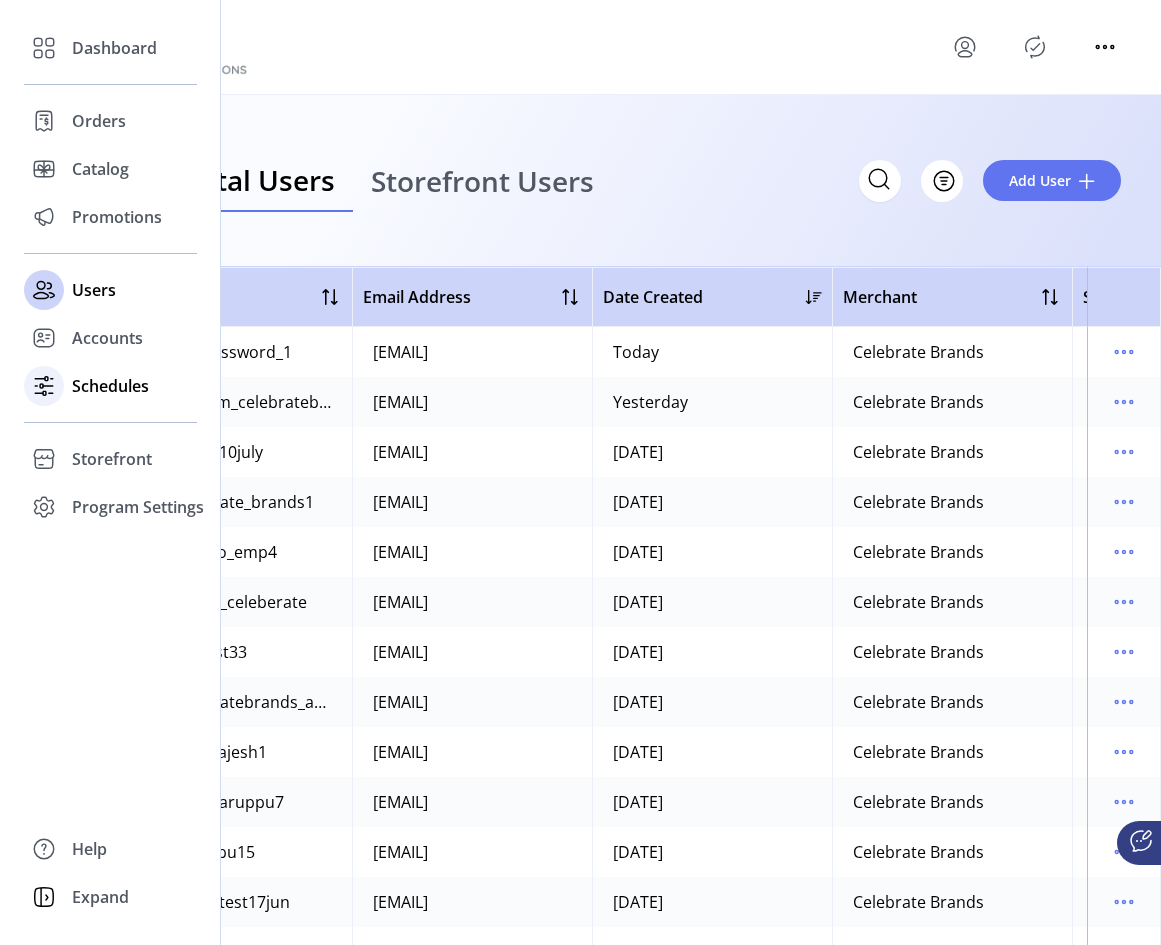 click on "Schedules" 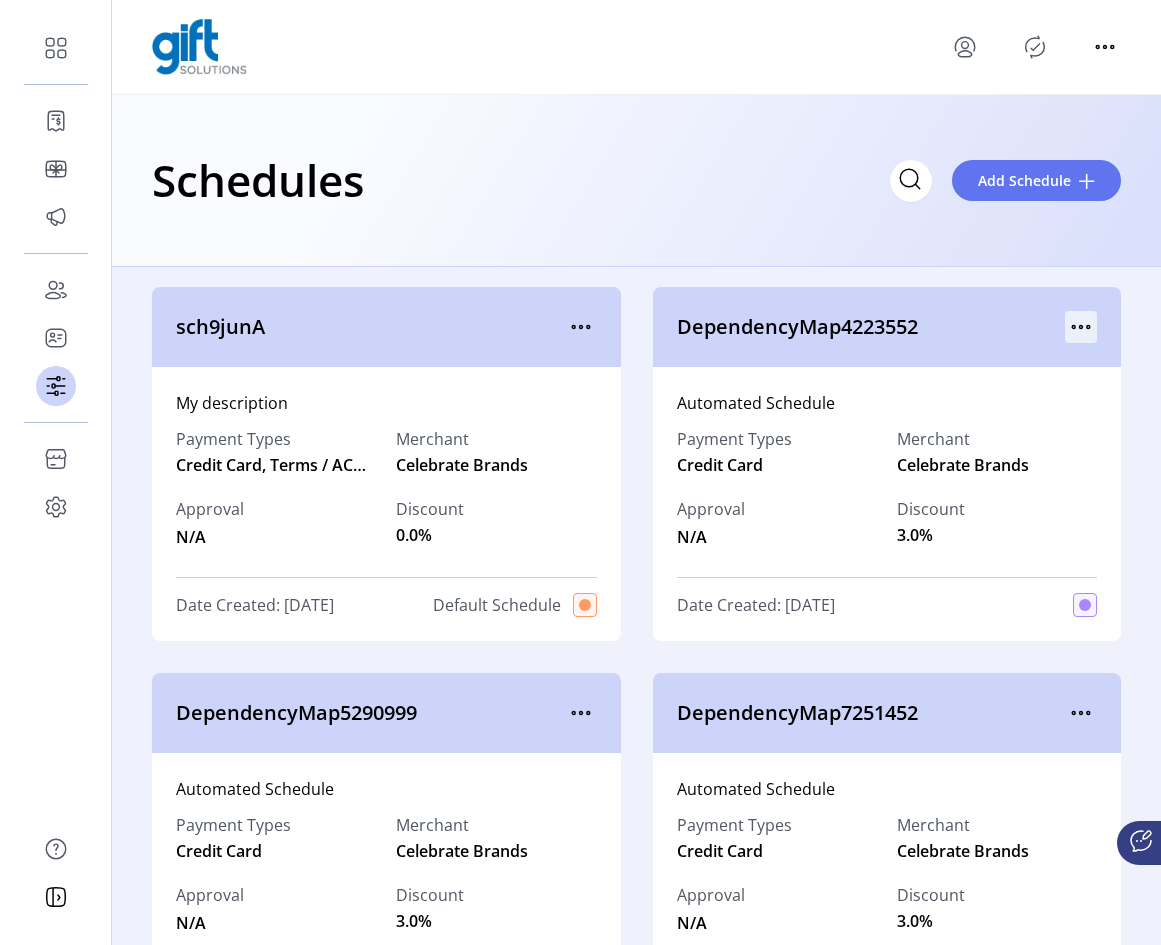click 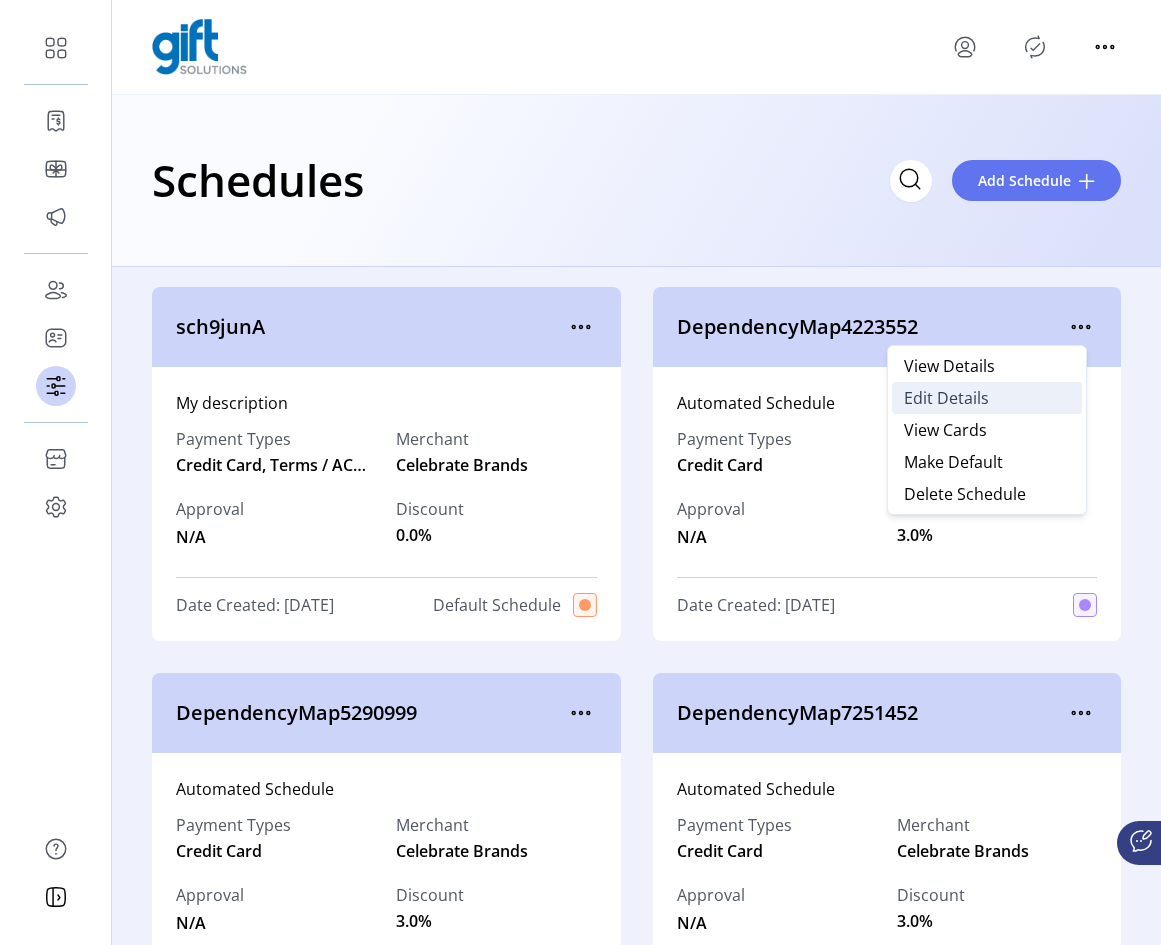 click on "Edit Details" at bounding box center (946, 398) 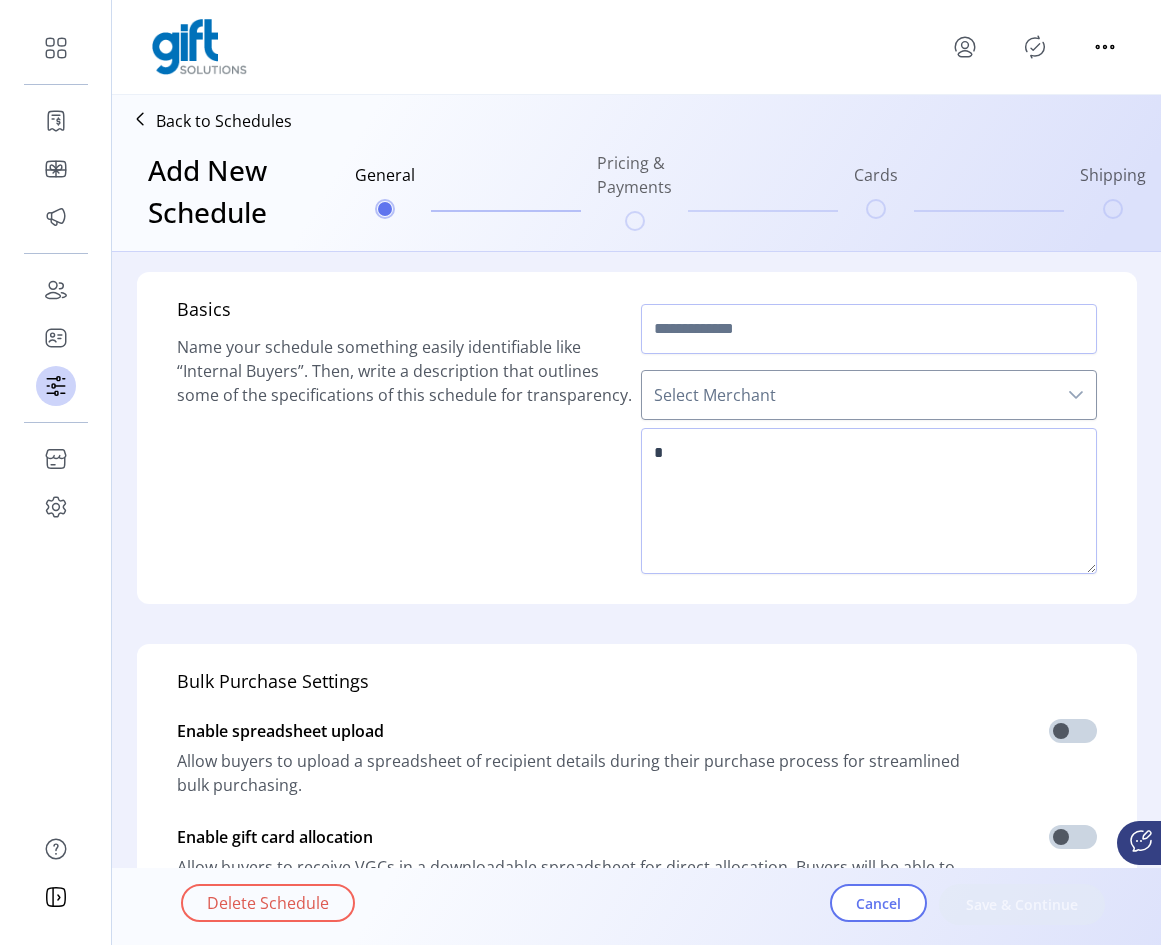type on "**********" 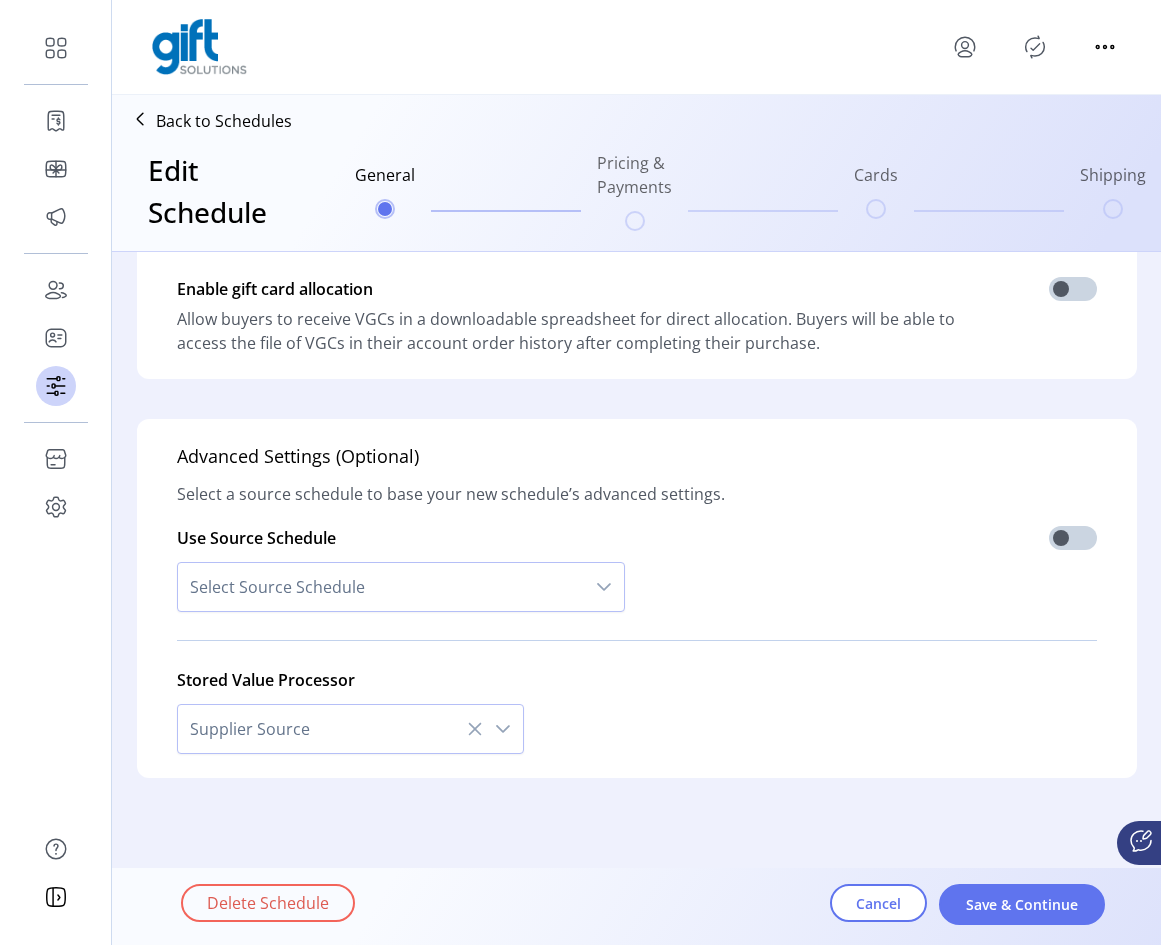scroll, scrollTop: 549, scrollLeft: 0, axis: vertical 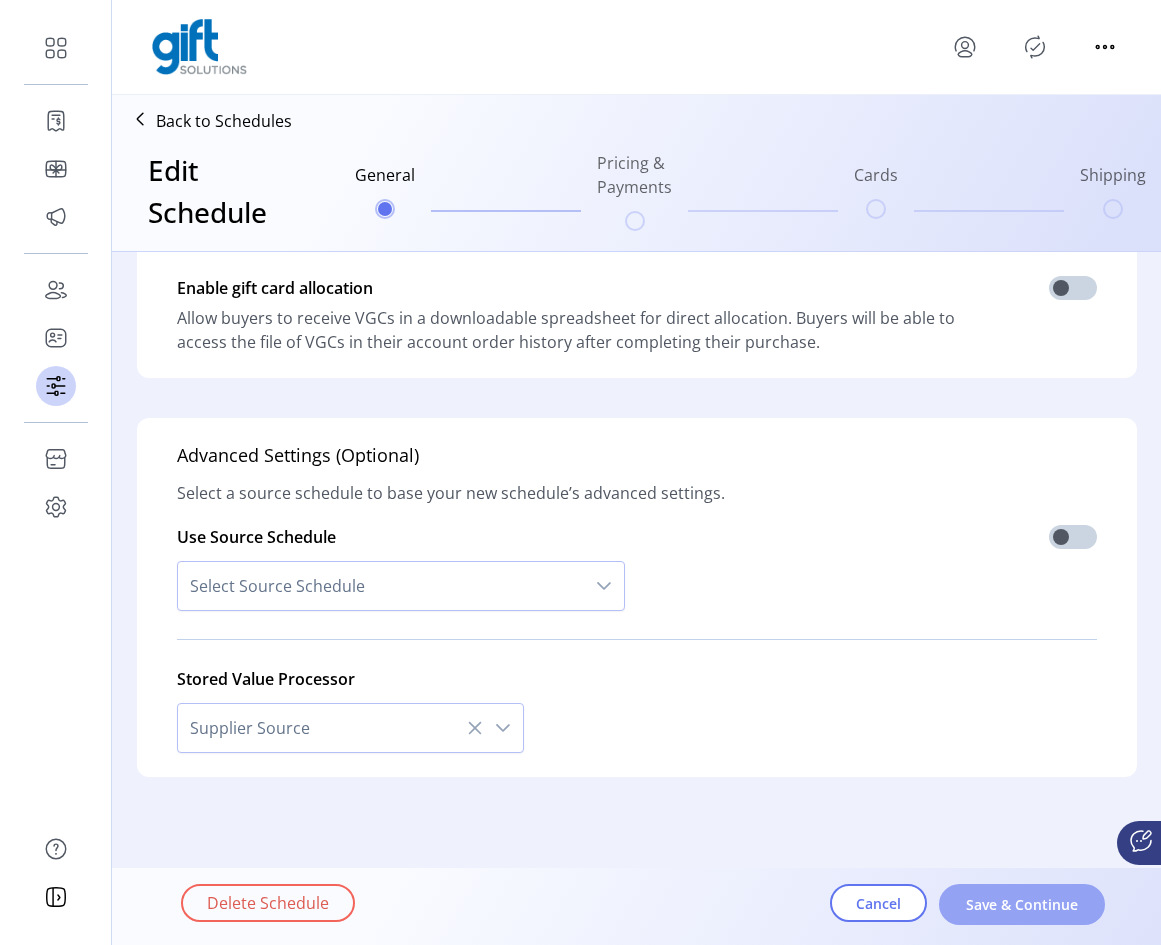 click on "Save & Continue" 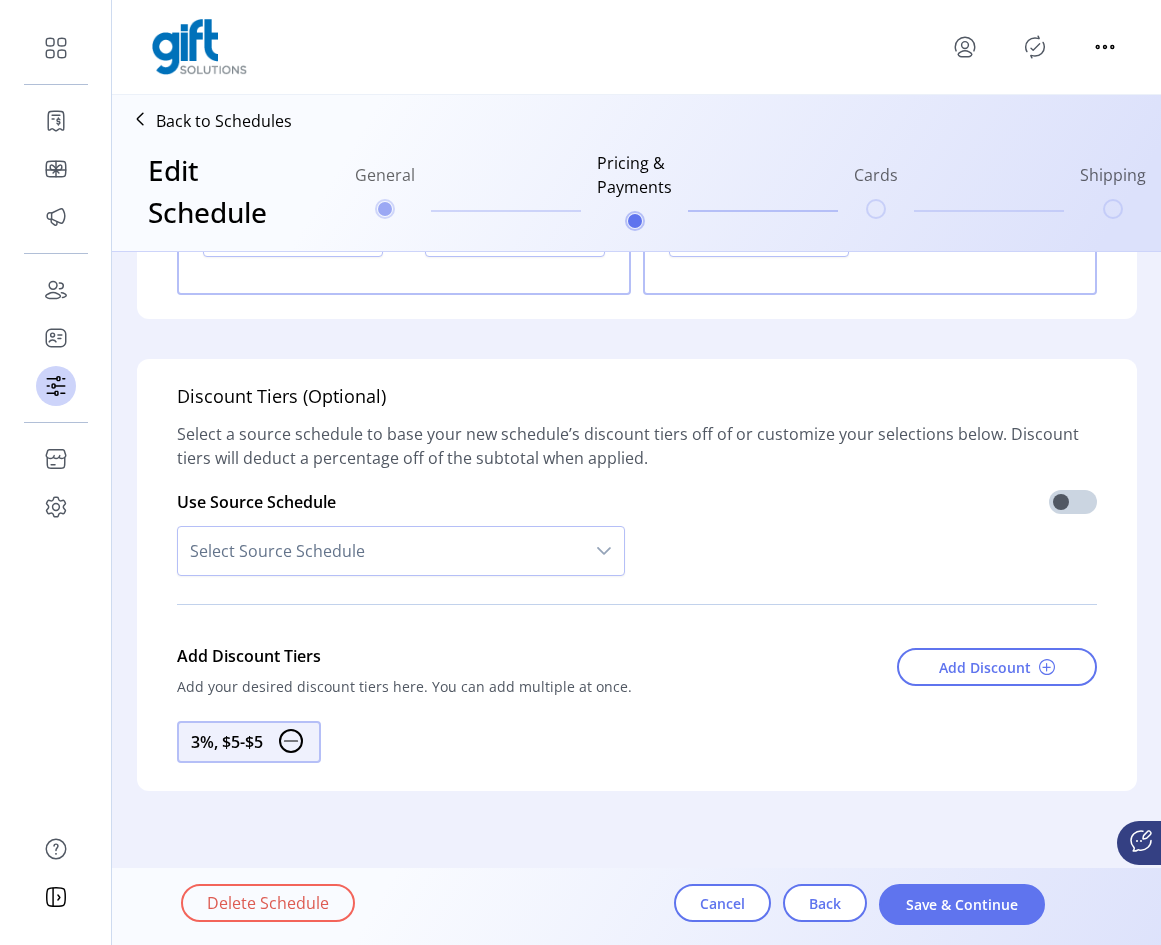 scroll, scrollTop: 2445, scrollLeft: 0, axis: vertical 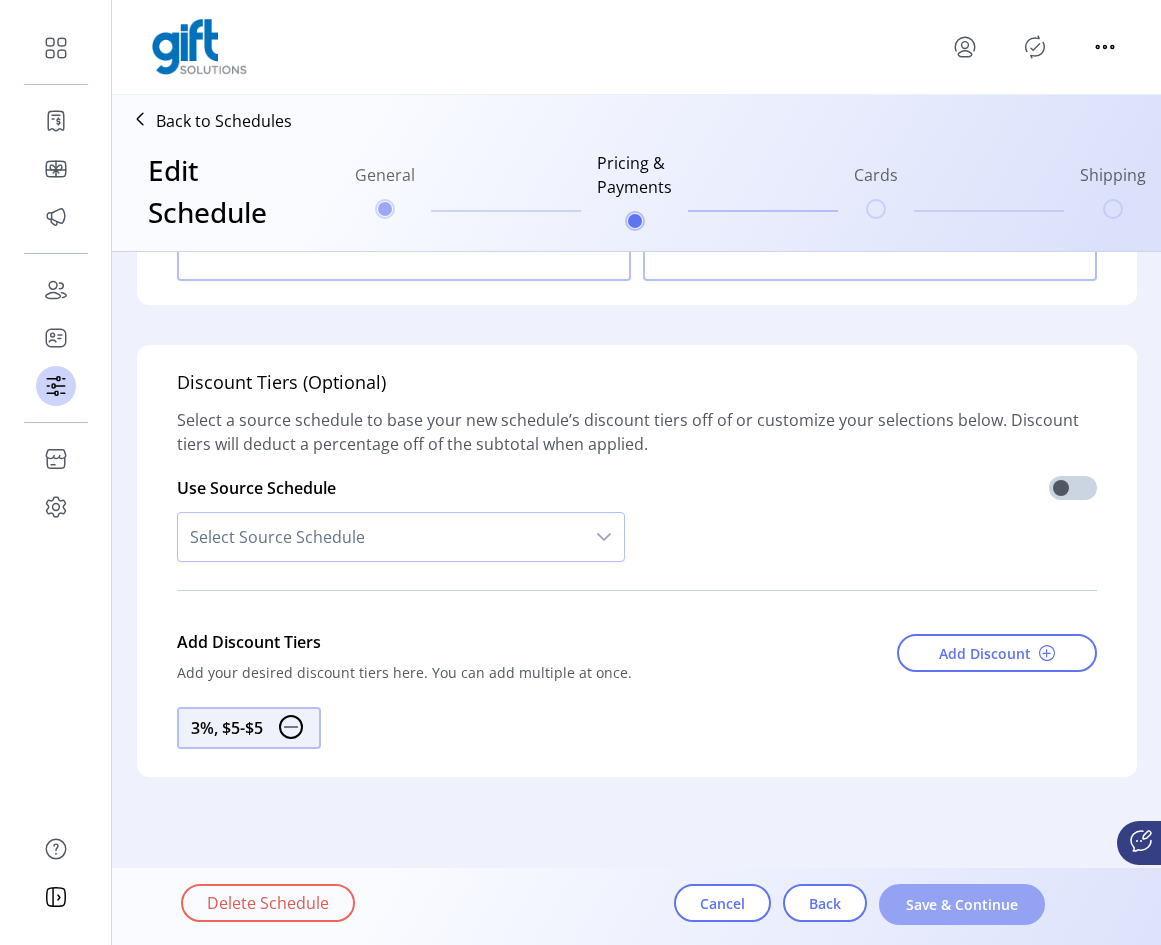click on "Save & Continue" 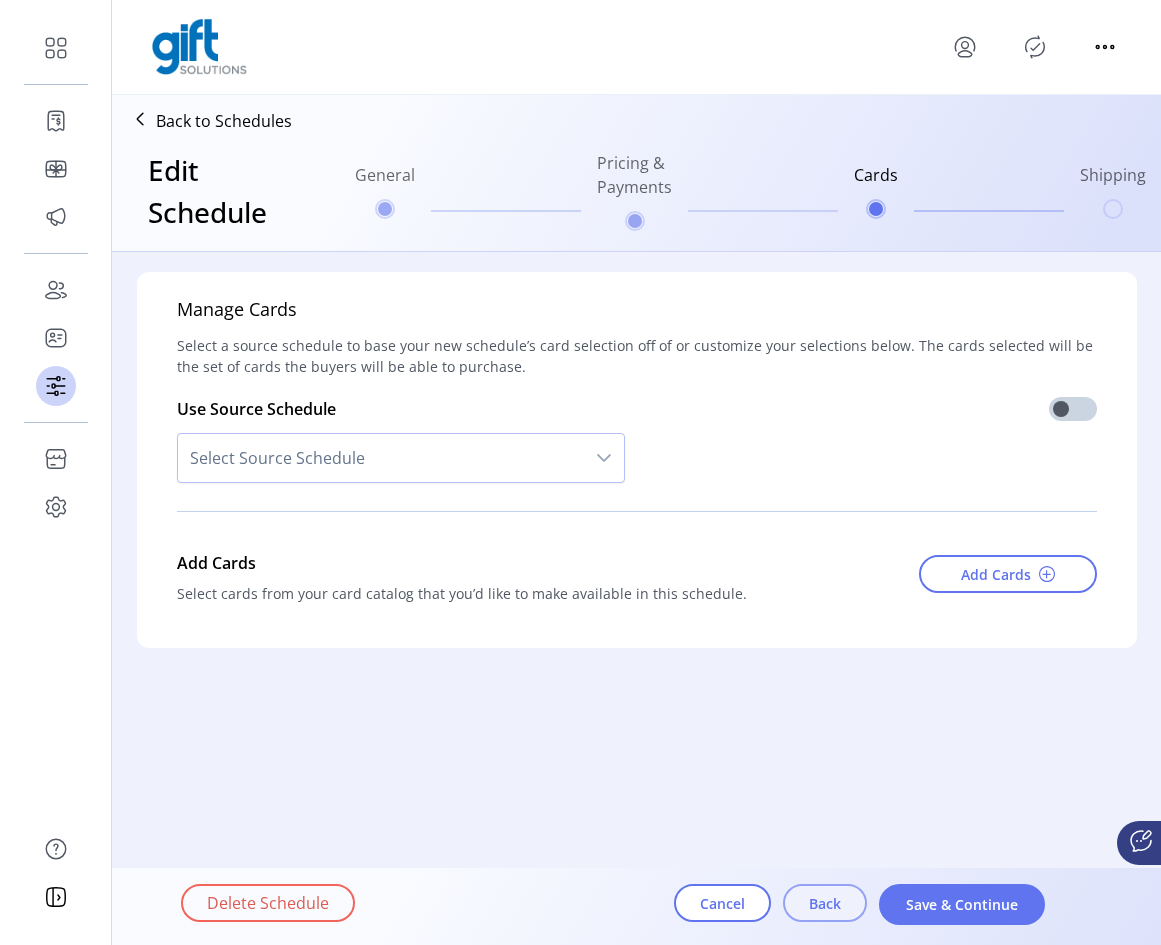 click on "Back" 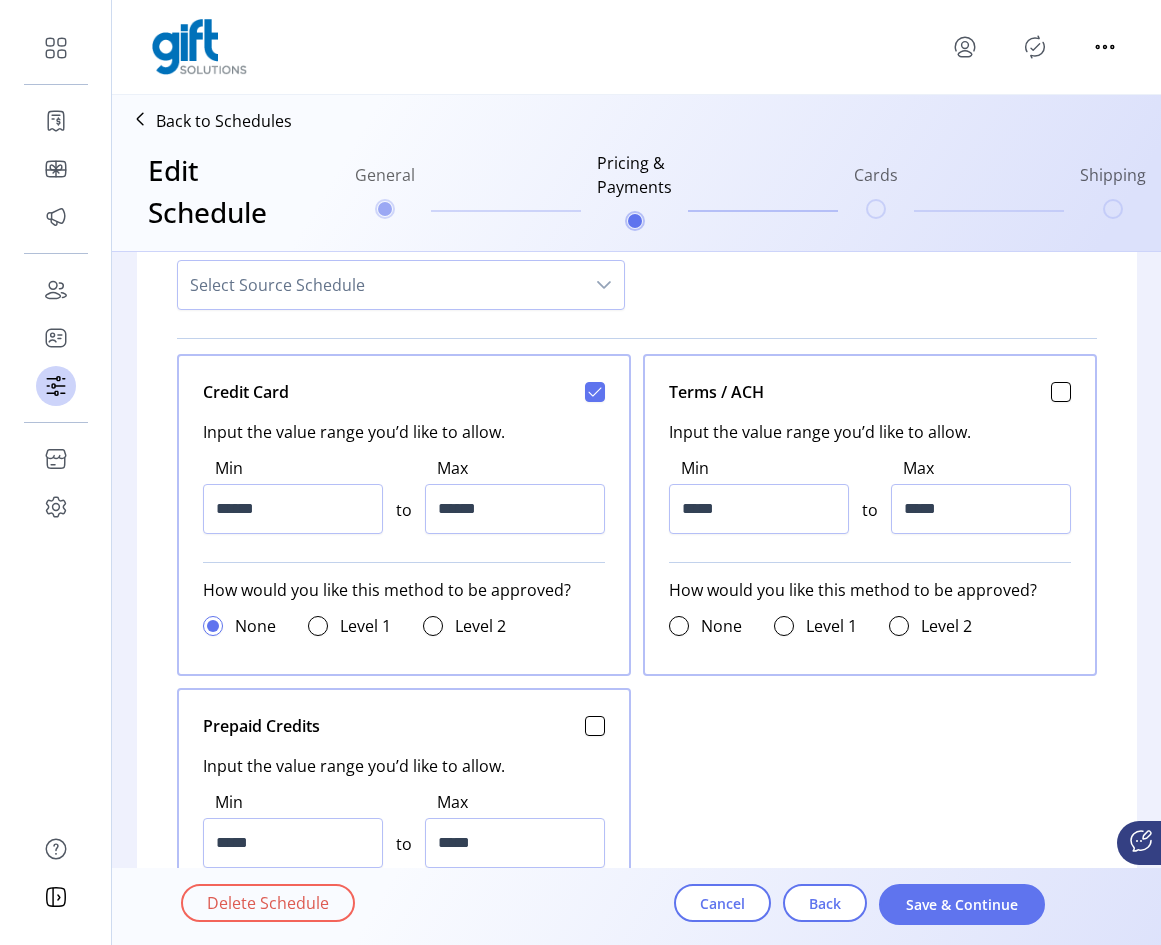 scroll, scrollTop: 900, scrollLeft: 0, axis: vertical 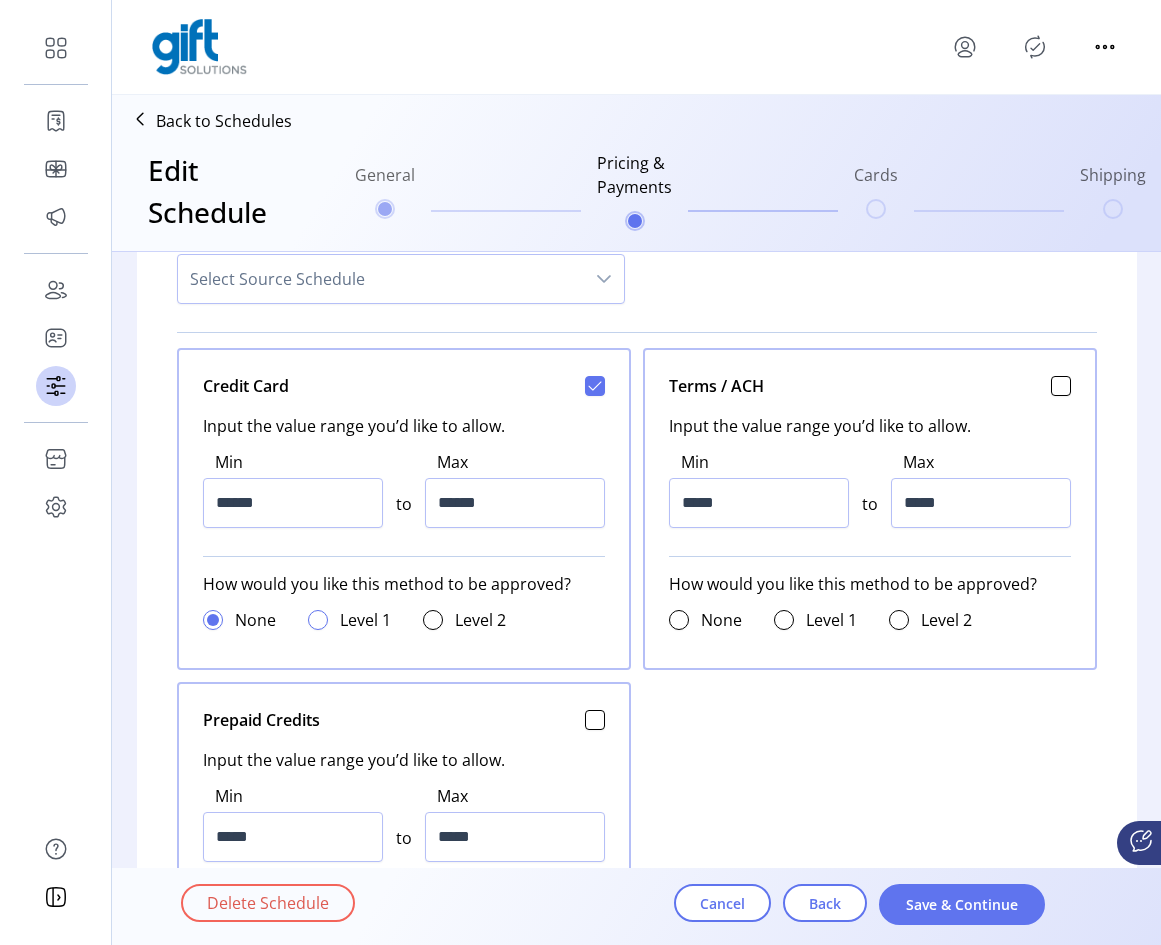 click 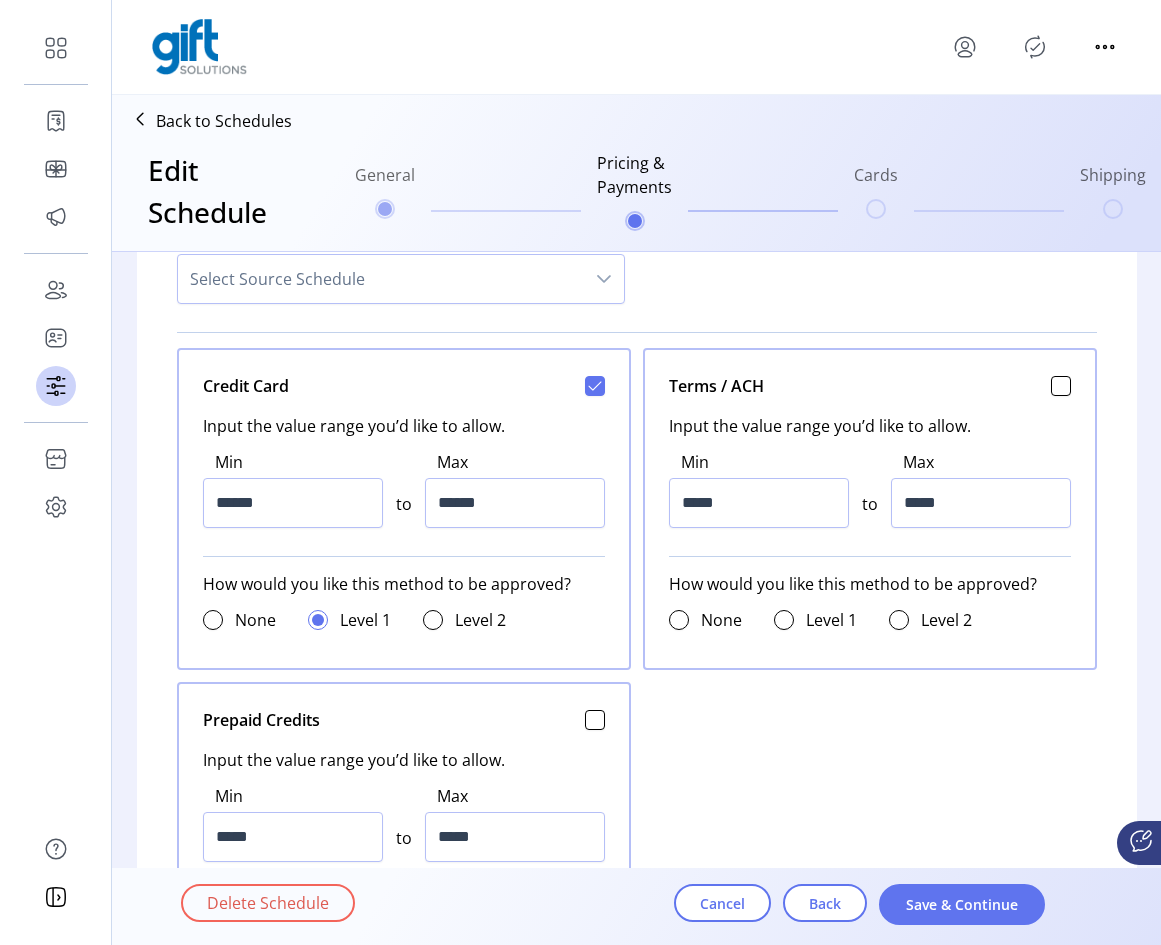scroll, scrollTop: 12, scrollLeft: 7, axis: both 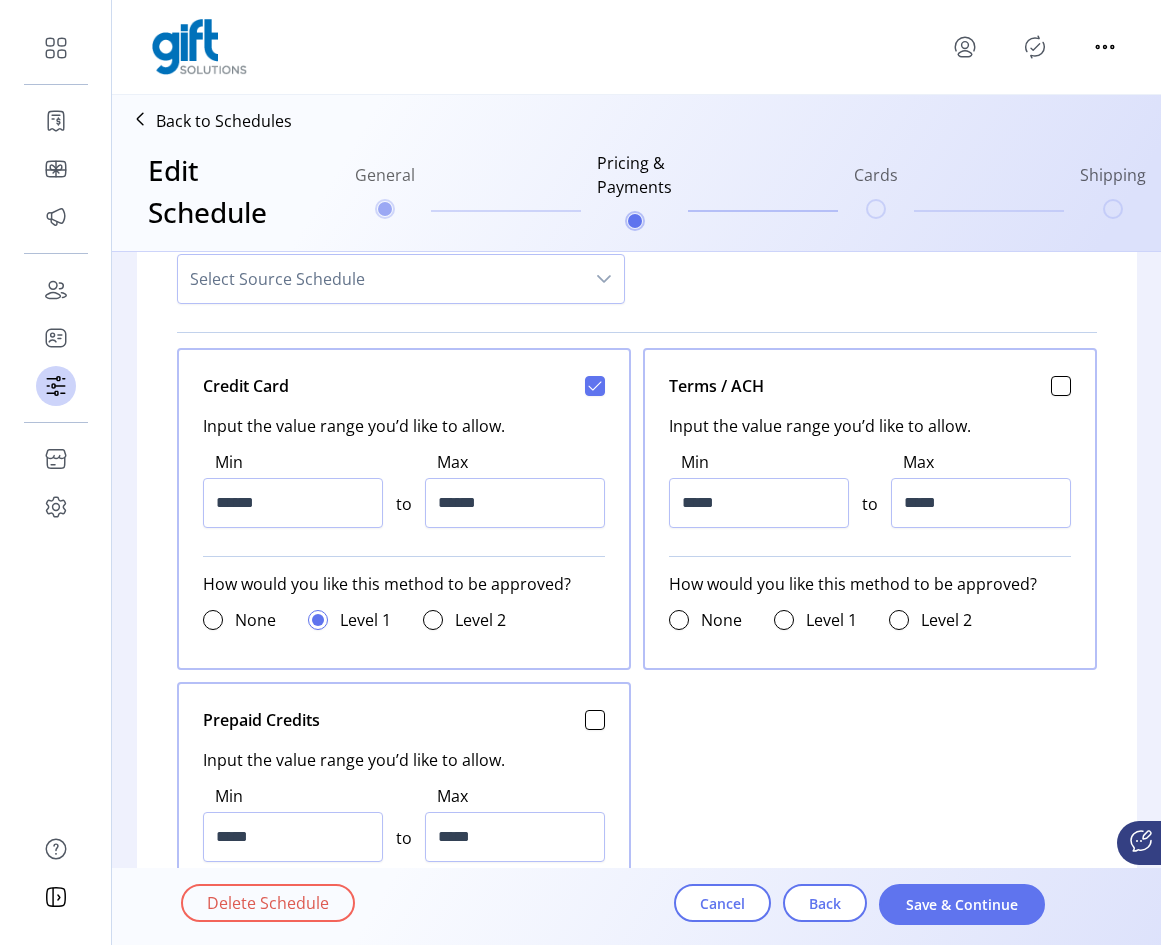click 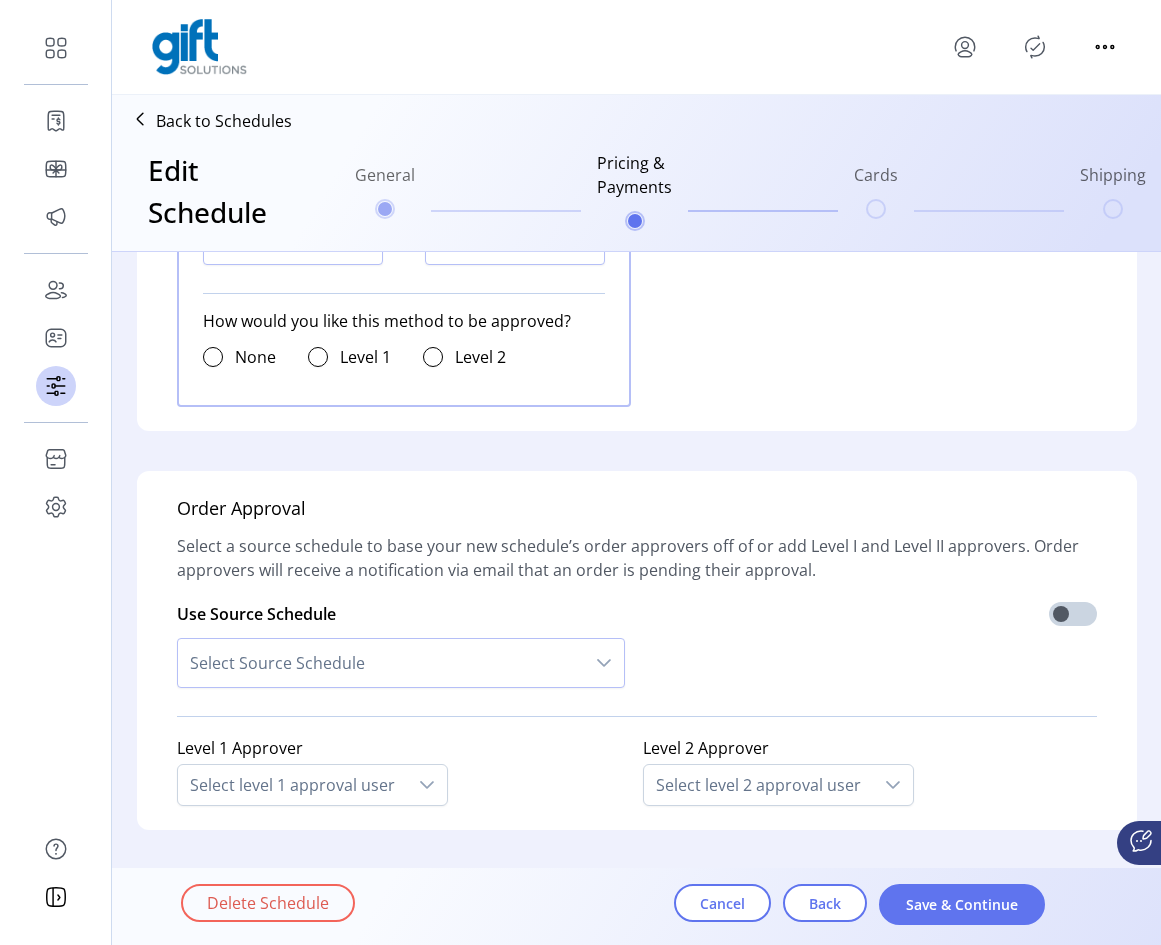 scroll, scrollTop: 1500, scrollLeft: 0, axis: vertical 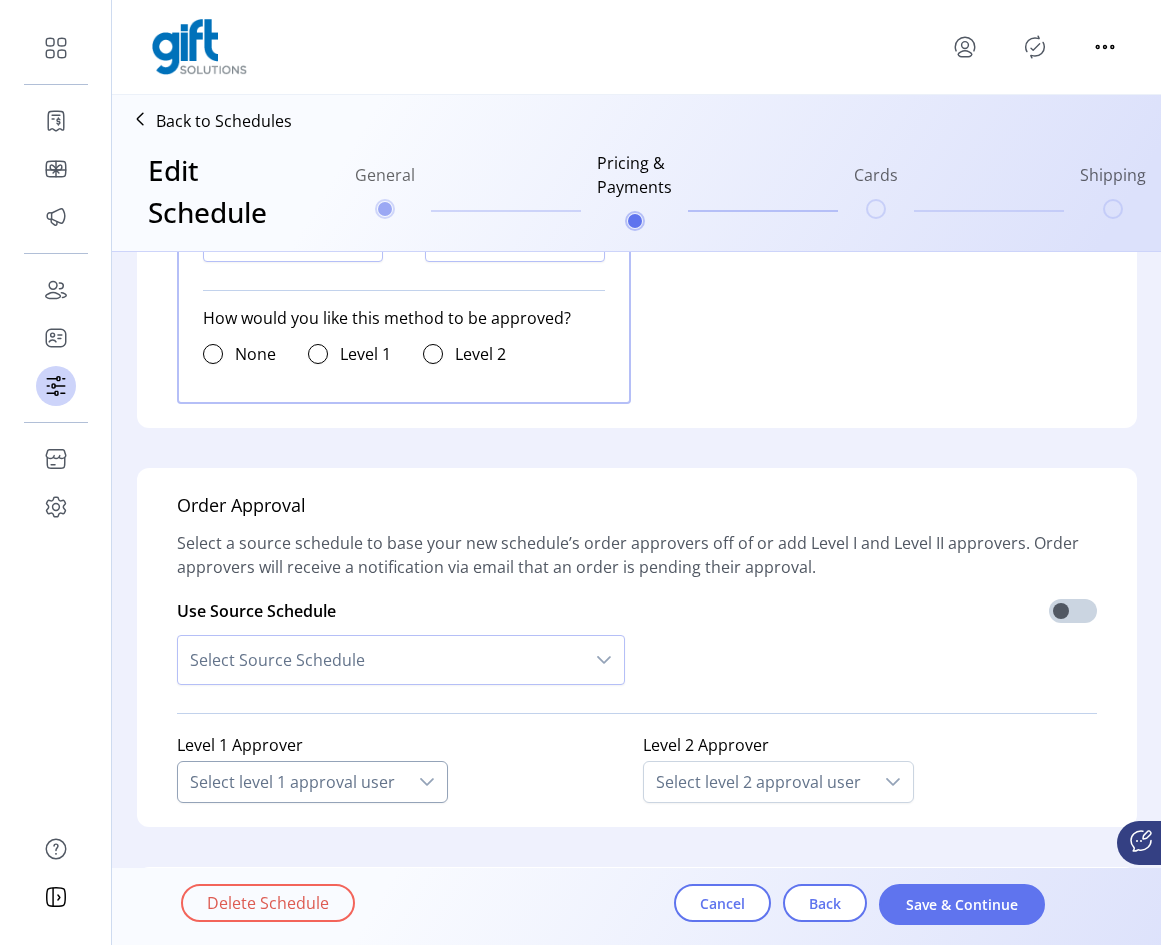 click 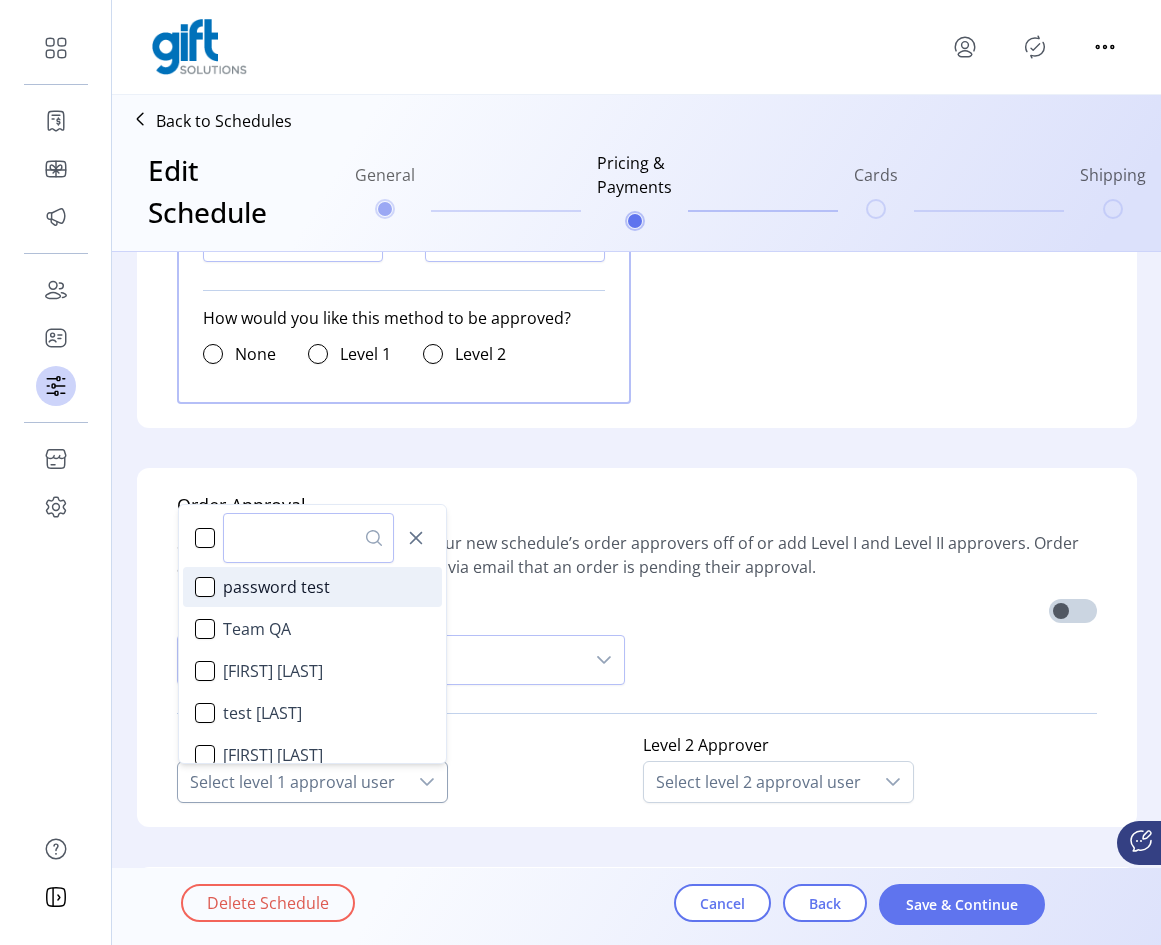 scroll, scrollTop: 12, scrollLeft: 94, axis: both 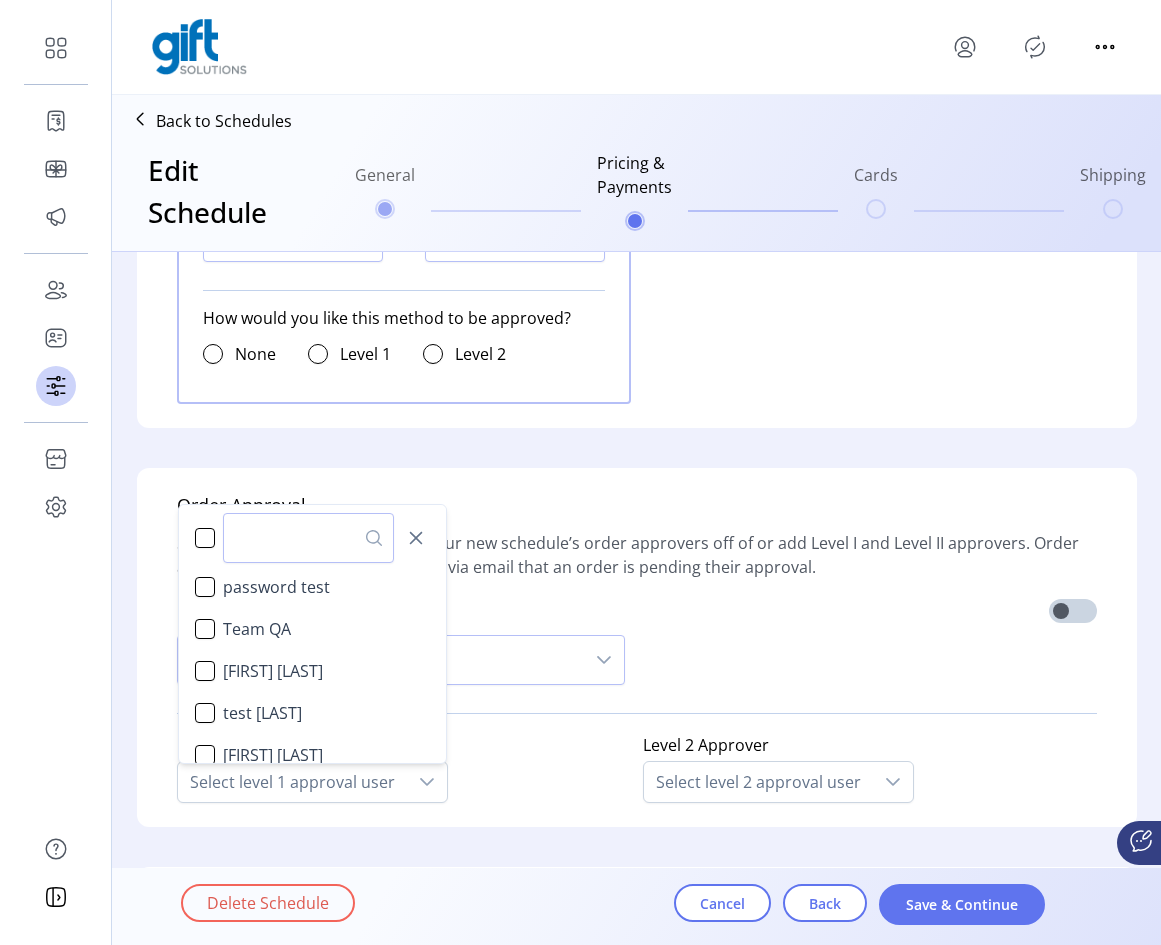 click on "Use Source Schedule Select Source Schedule" 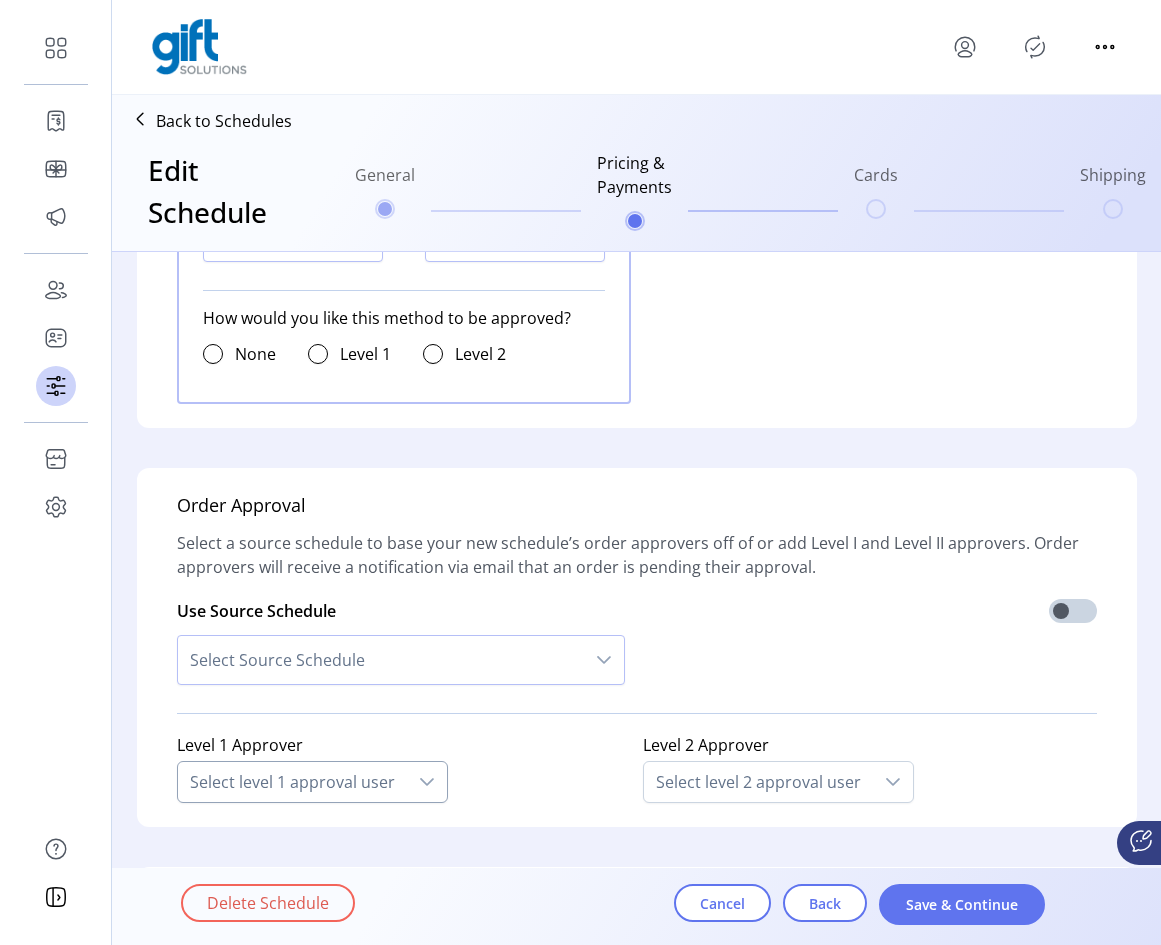 click at bounding box center [427, 782] 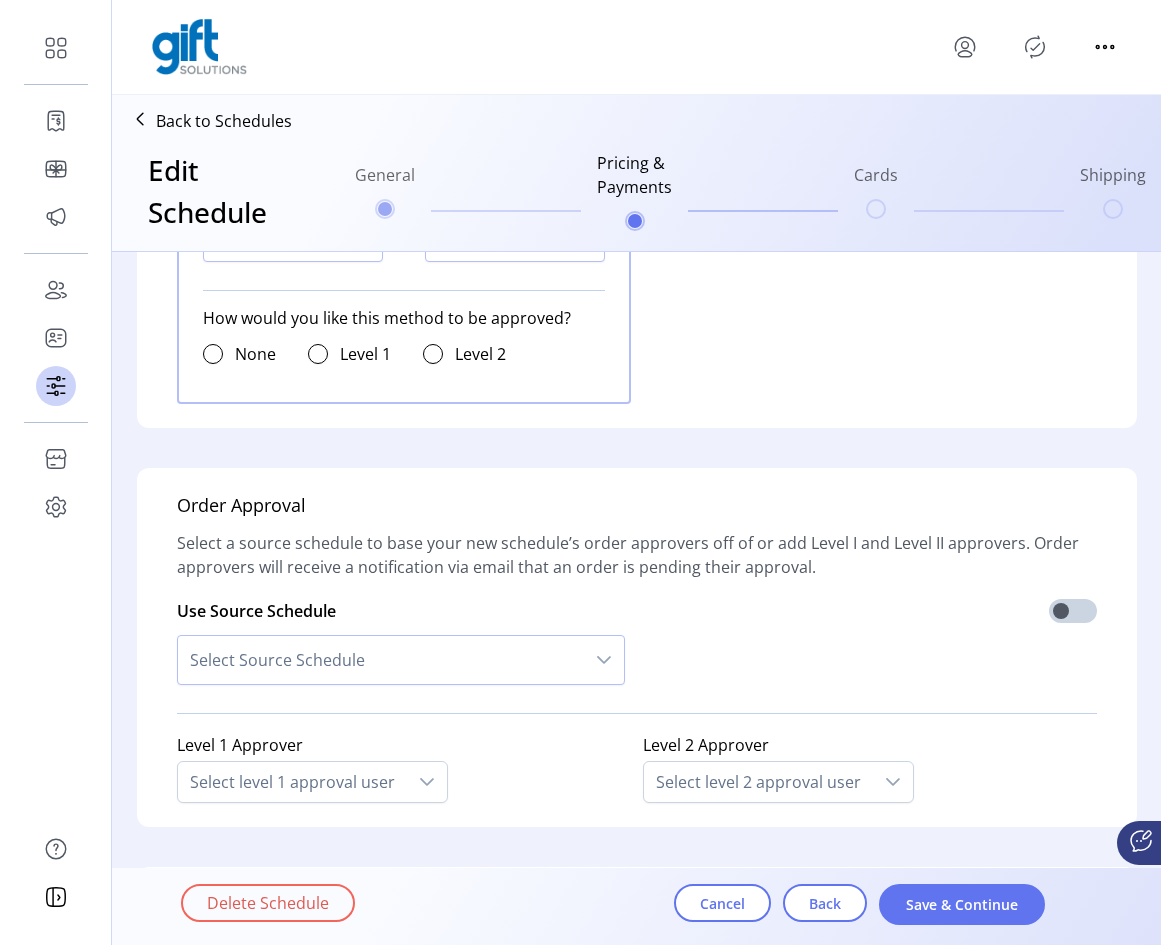 scroll, scrollTop: 1600, scrollLeft: 0, axis: vertical 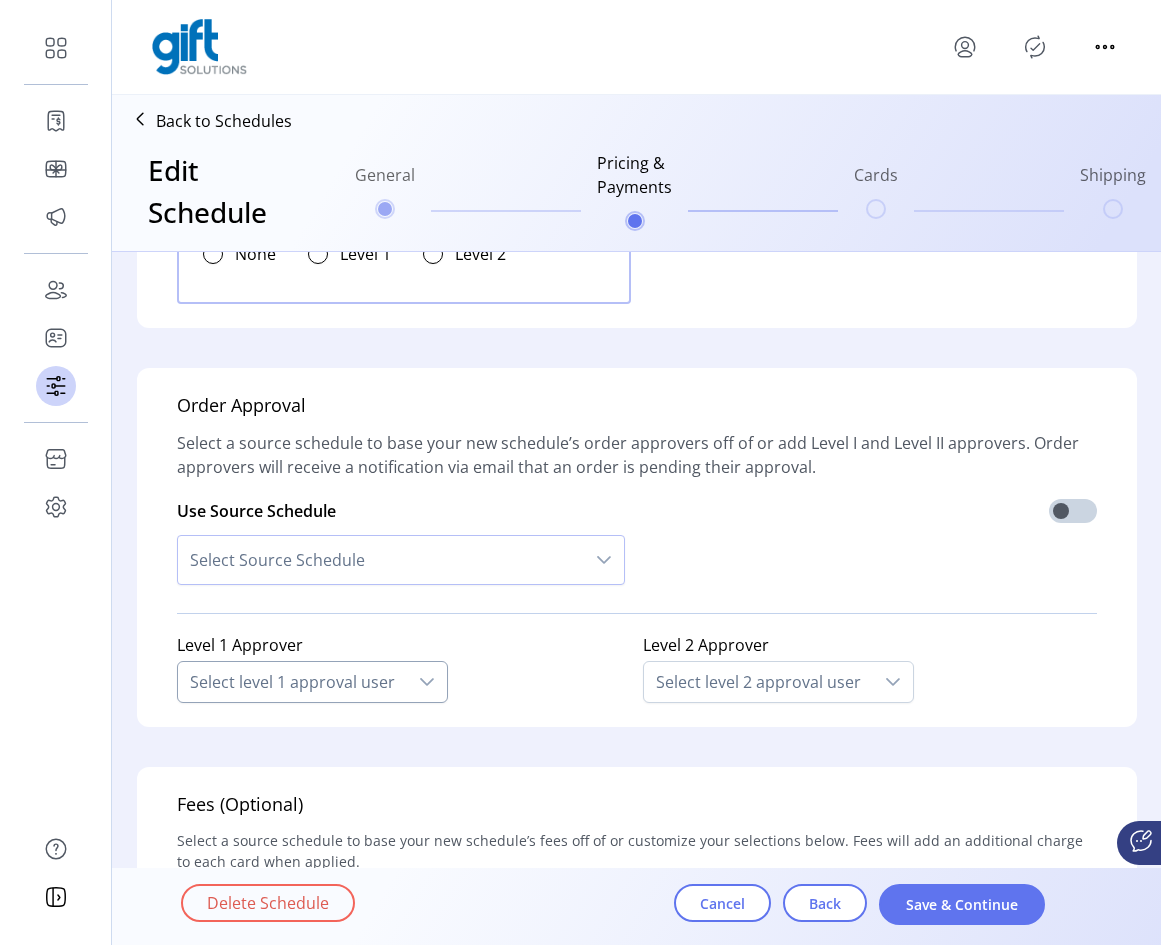 click at bounding box center (427, 682) 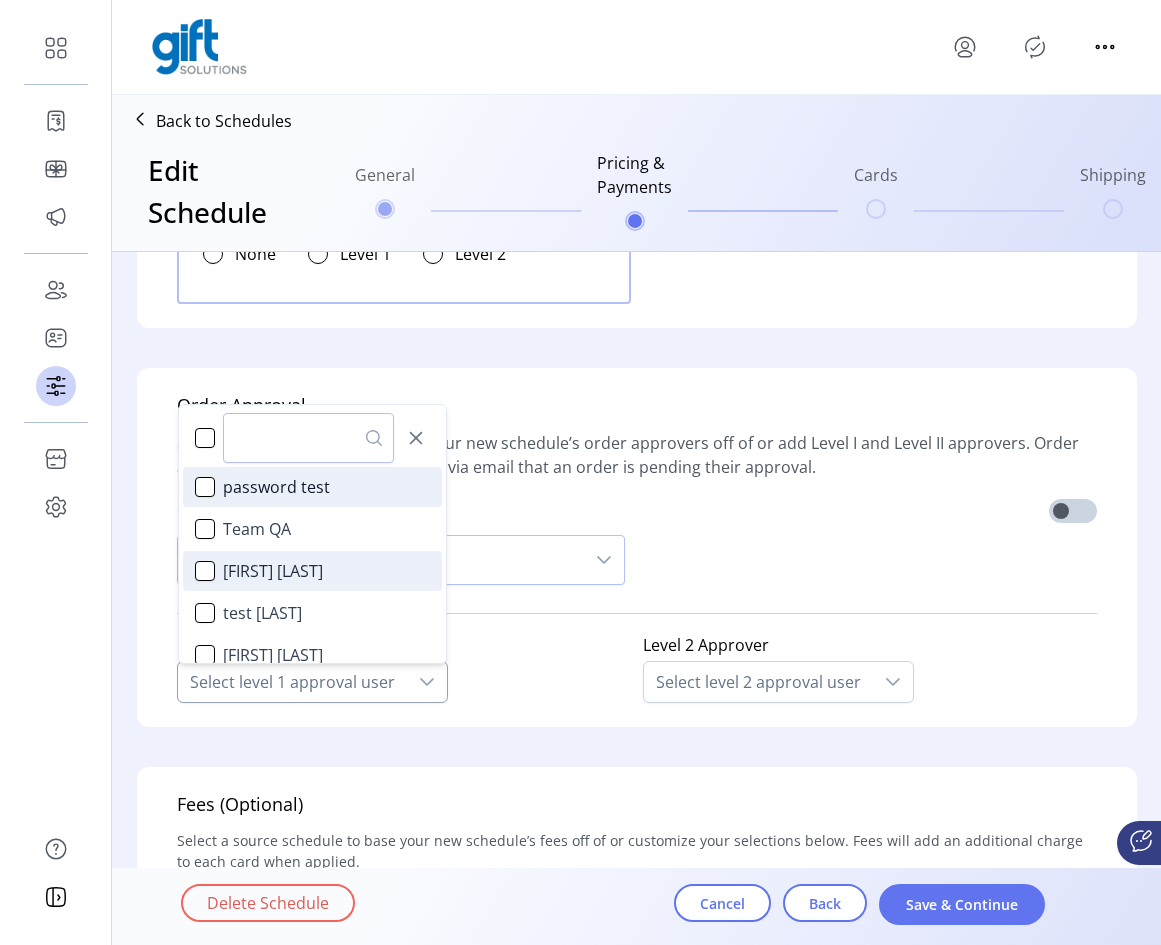 click on "[FIRST] [LAST]" at bounding box center (312, 571) 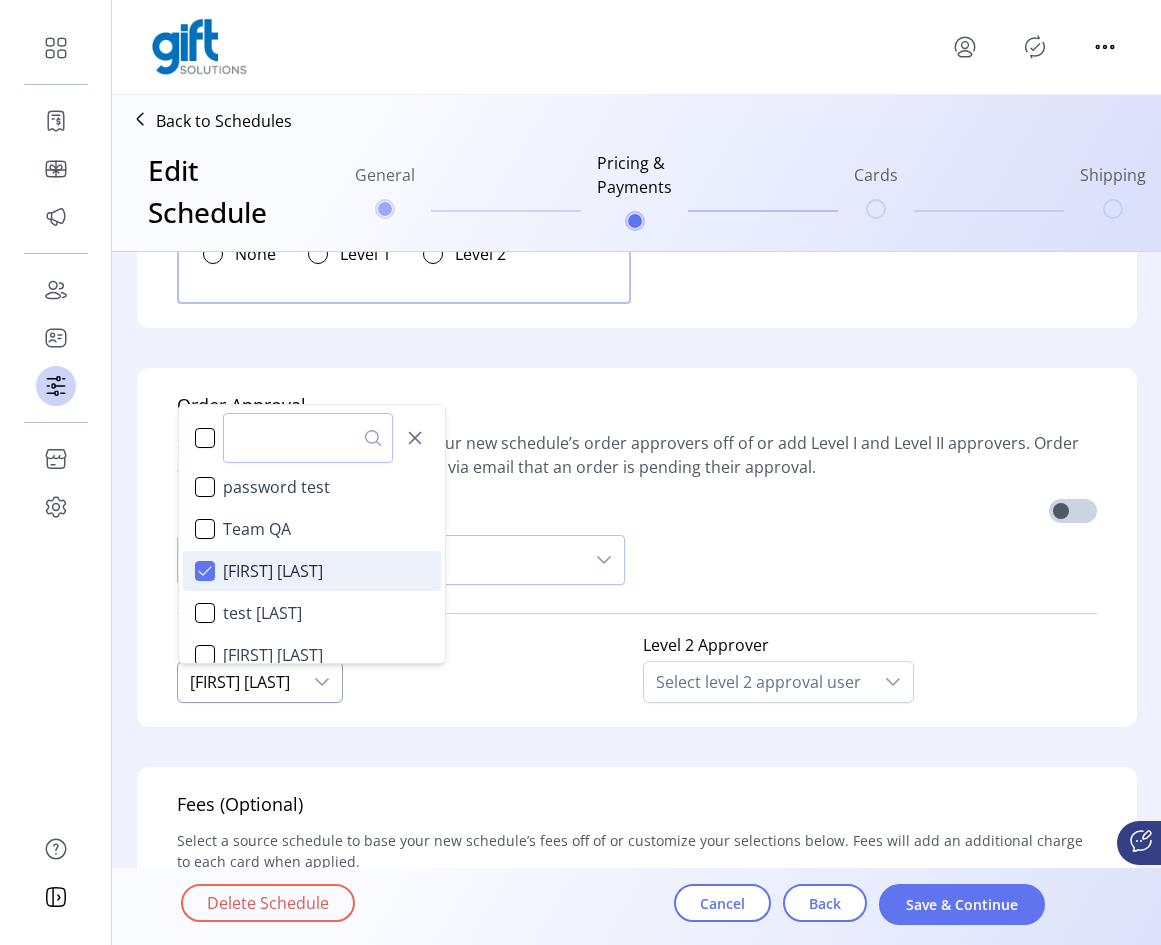 click on "[FIRST] [LAST]" at bounding box center [312, 571] 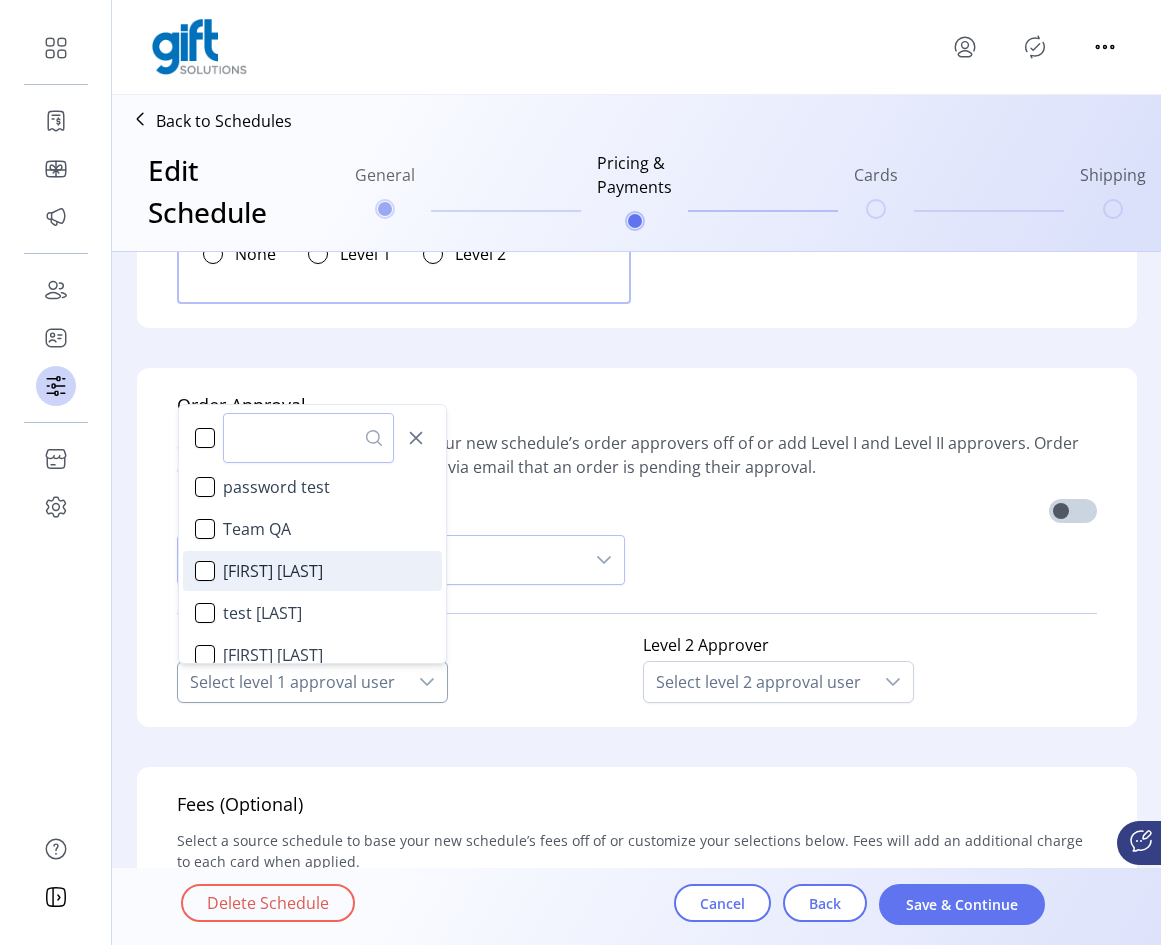 click on "[FIRST] [LAST]" at bounding box center (312, 571) 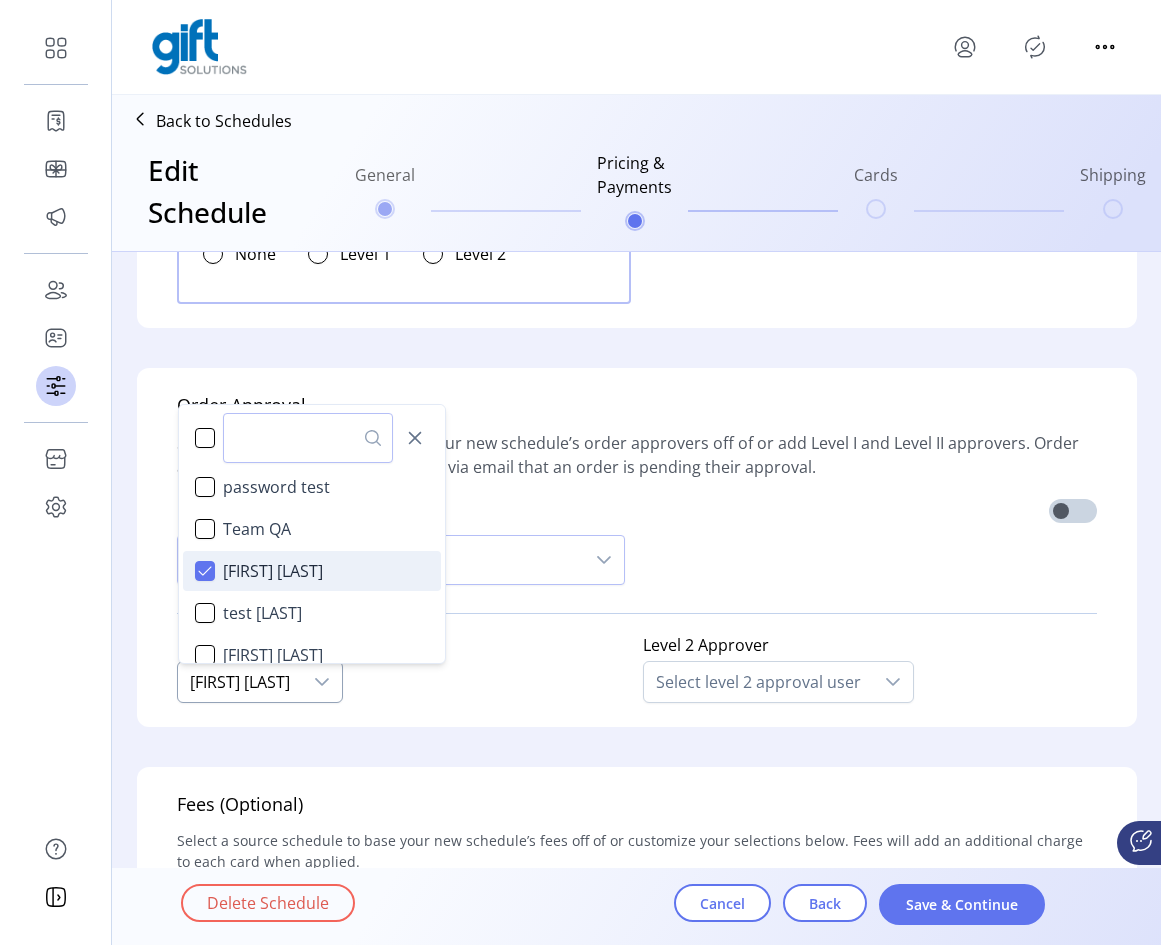 click on "[FIRST] [LAST]" at bounding box center [312, 571] 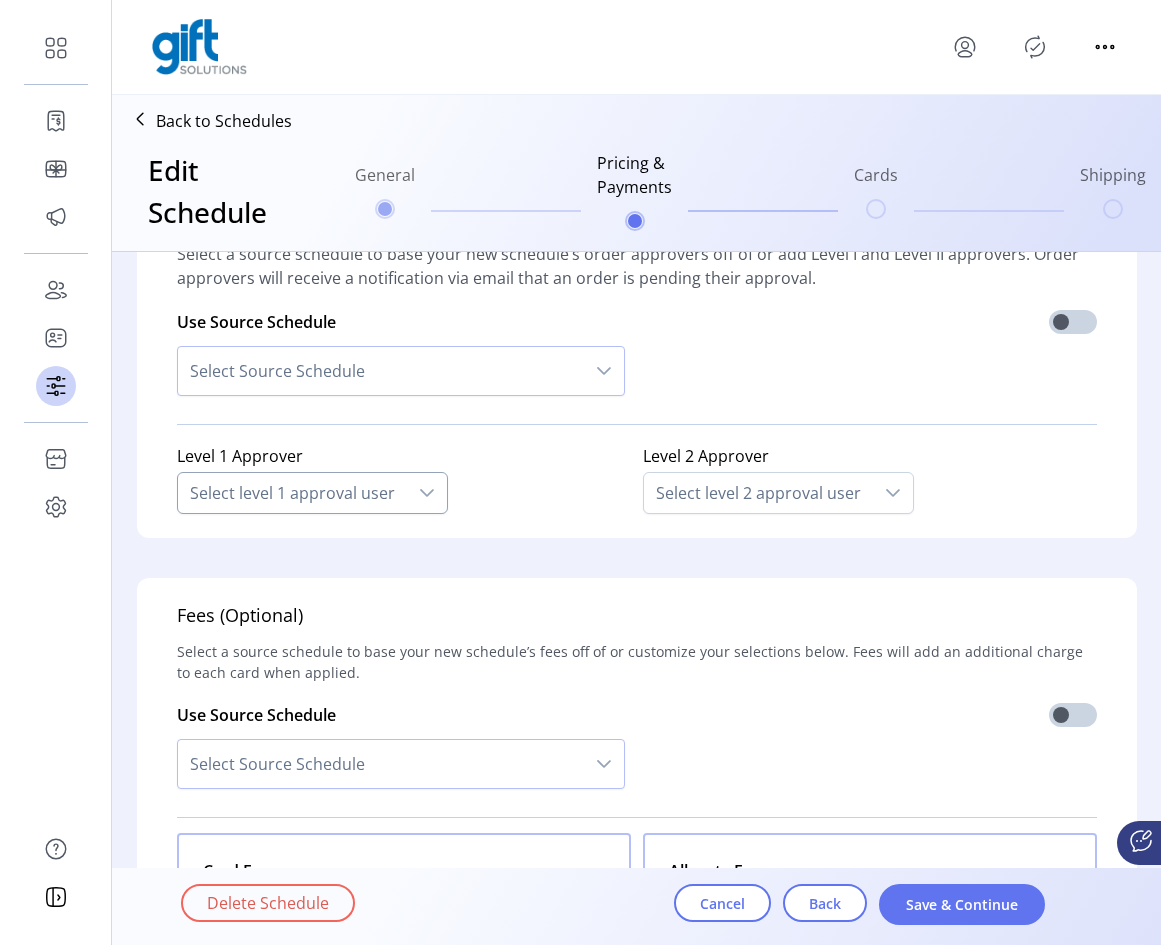 scroll, scrollTop: 1519, scrollLeft: 0, axis: vertical 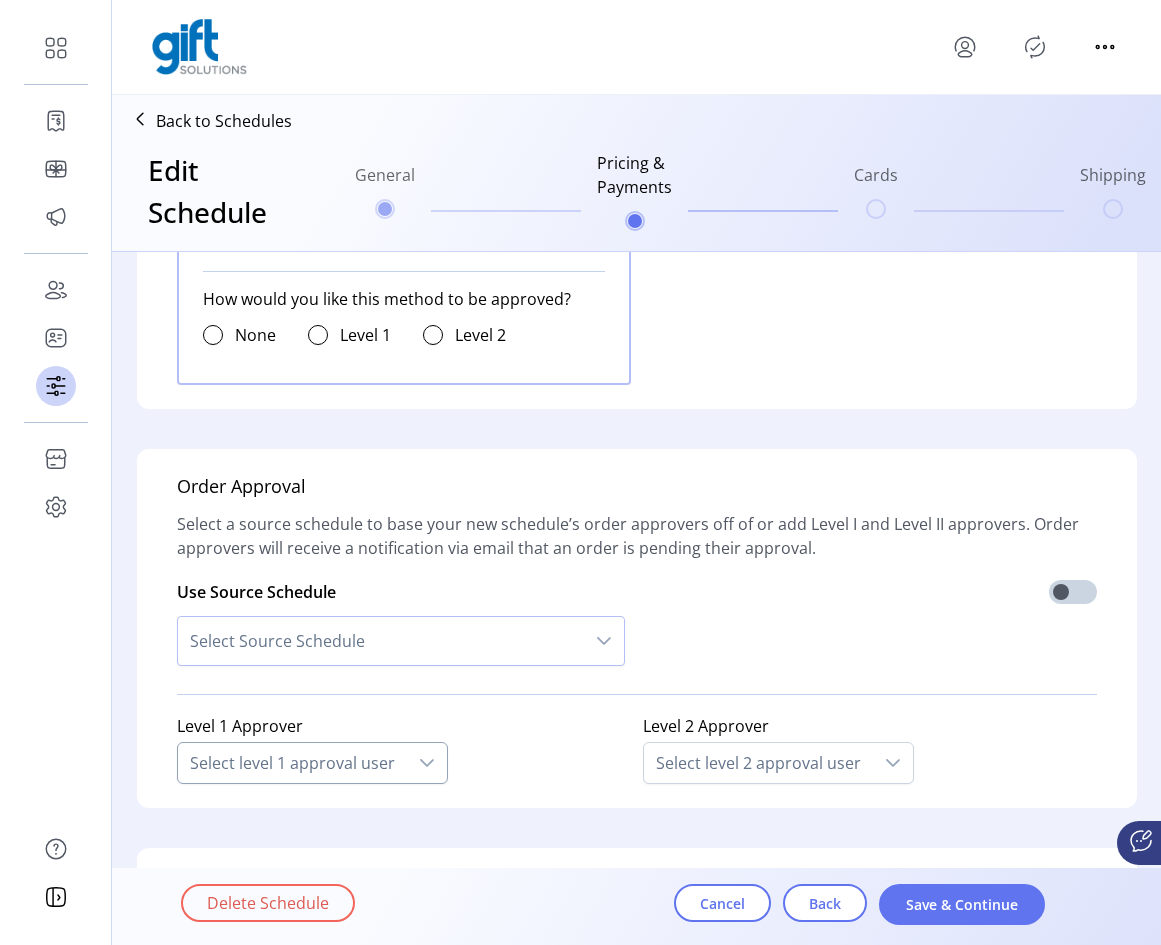 click at bounding box center (427, 763) 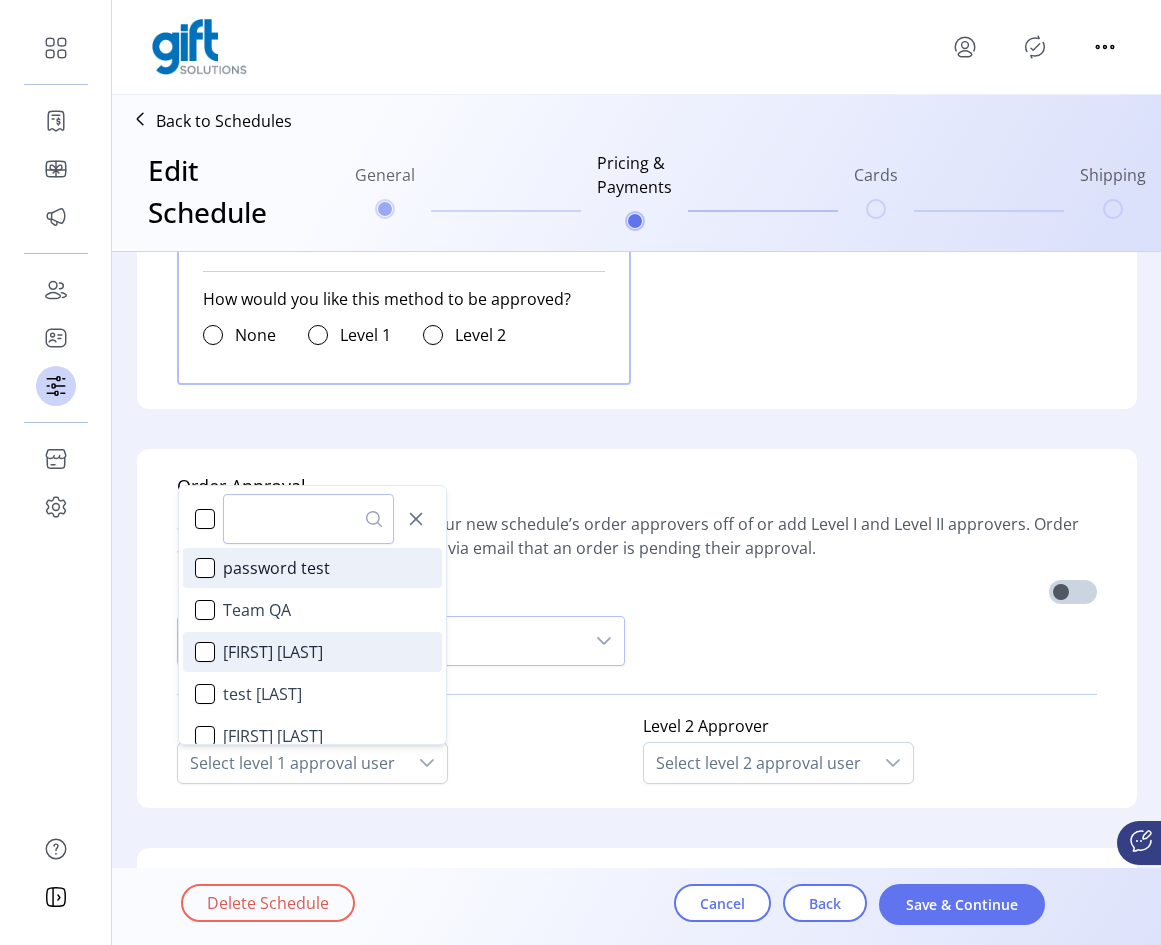 click on "[FIRST] [LAST]" at bounding box center (312, 652) 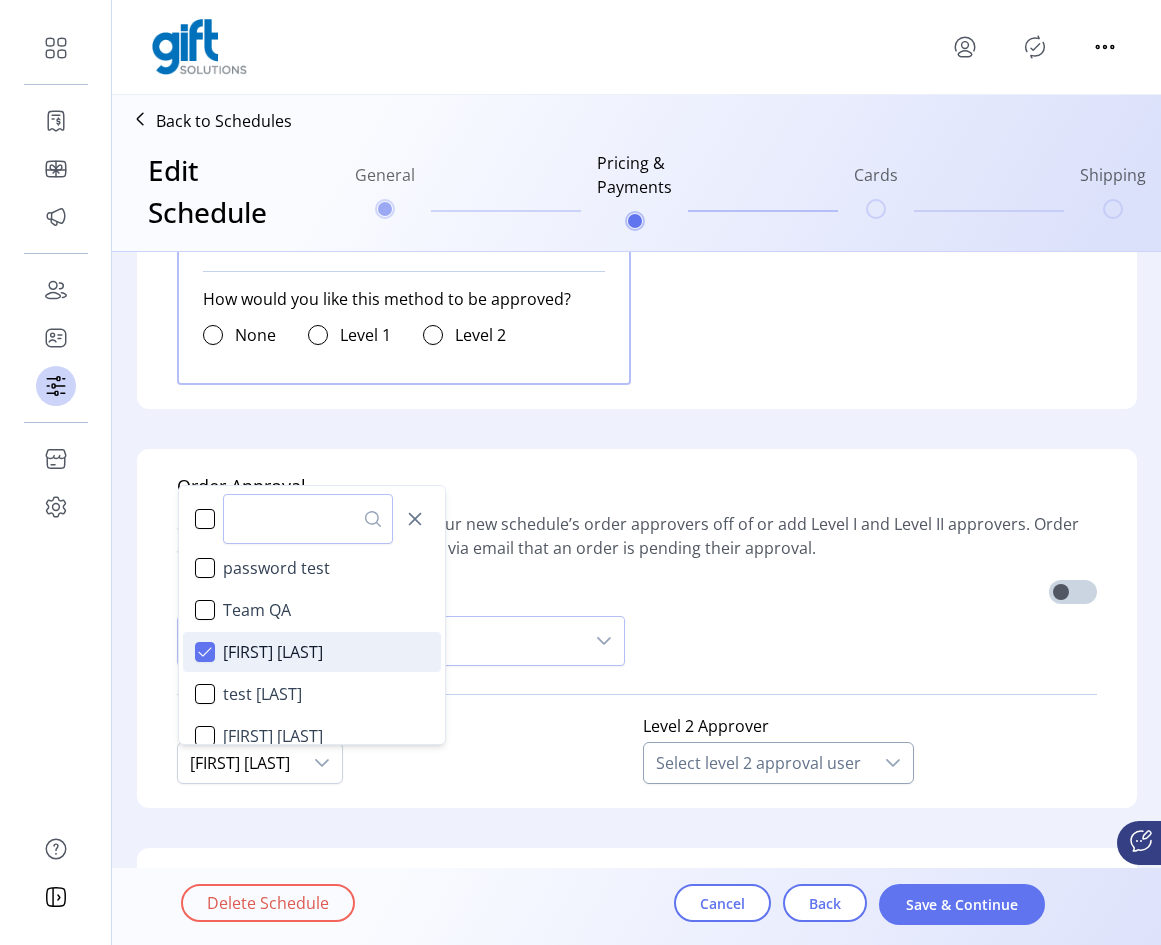 click at bounding box center [893, 763] 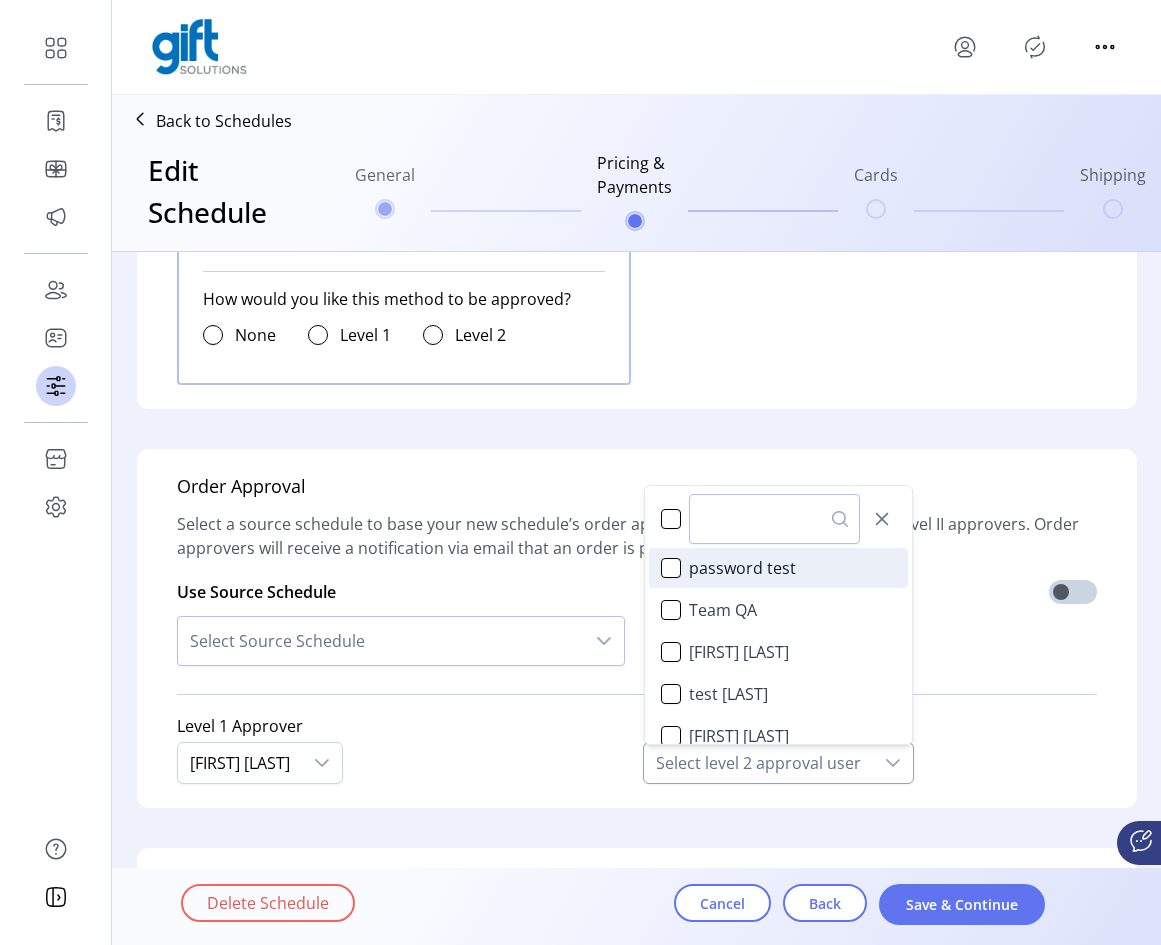 scroll, scrollTop: 12, scrollLeft: 94, axis: both 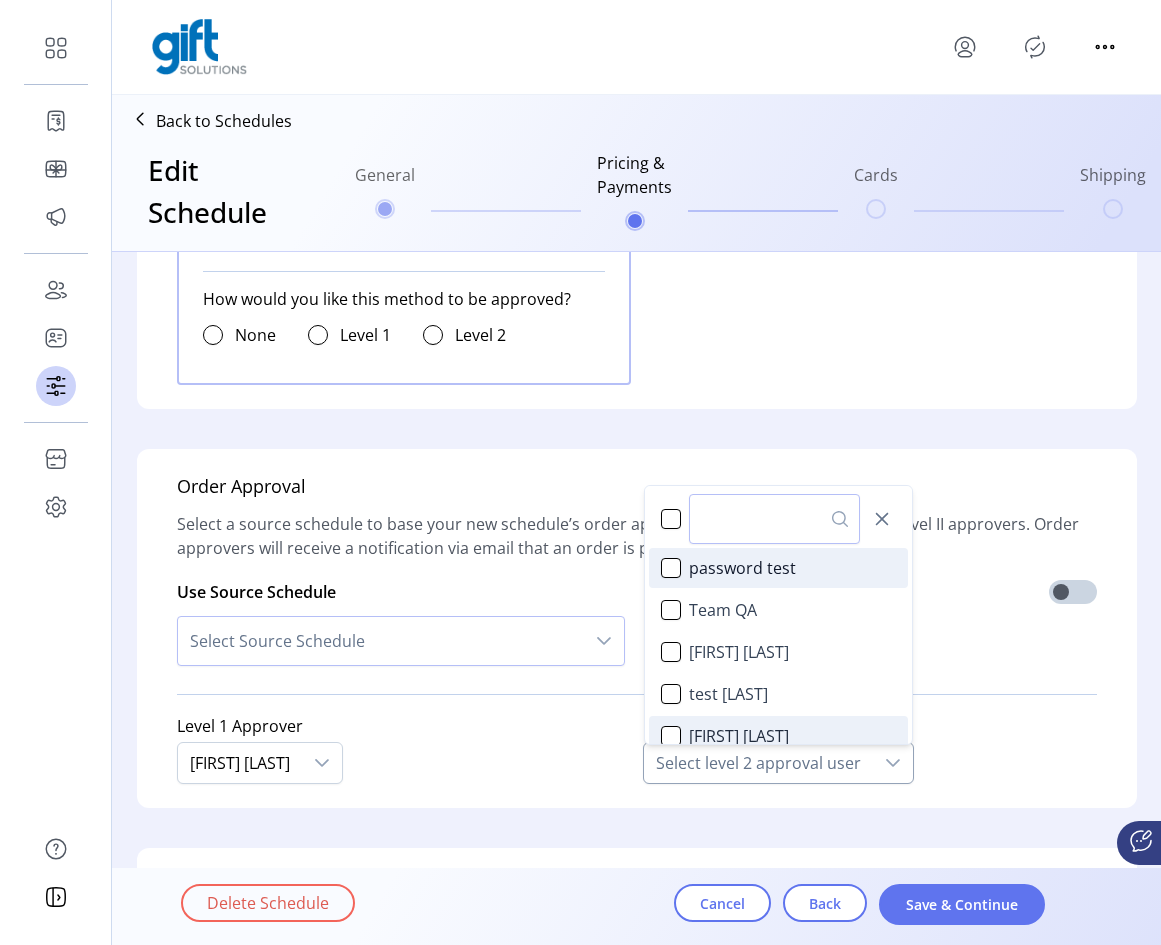 click on "[FIRST] [LAST]" at bounding box center (739, 736) 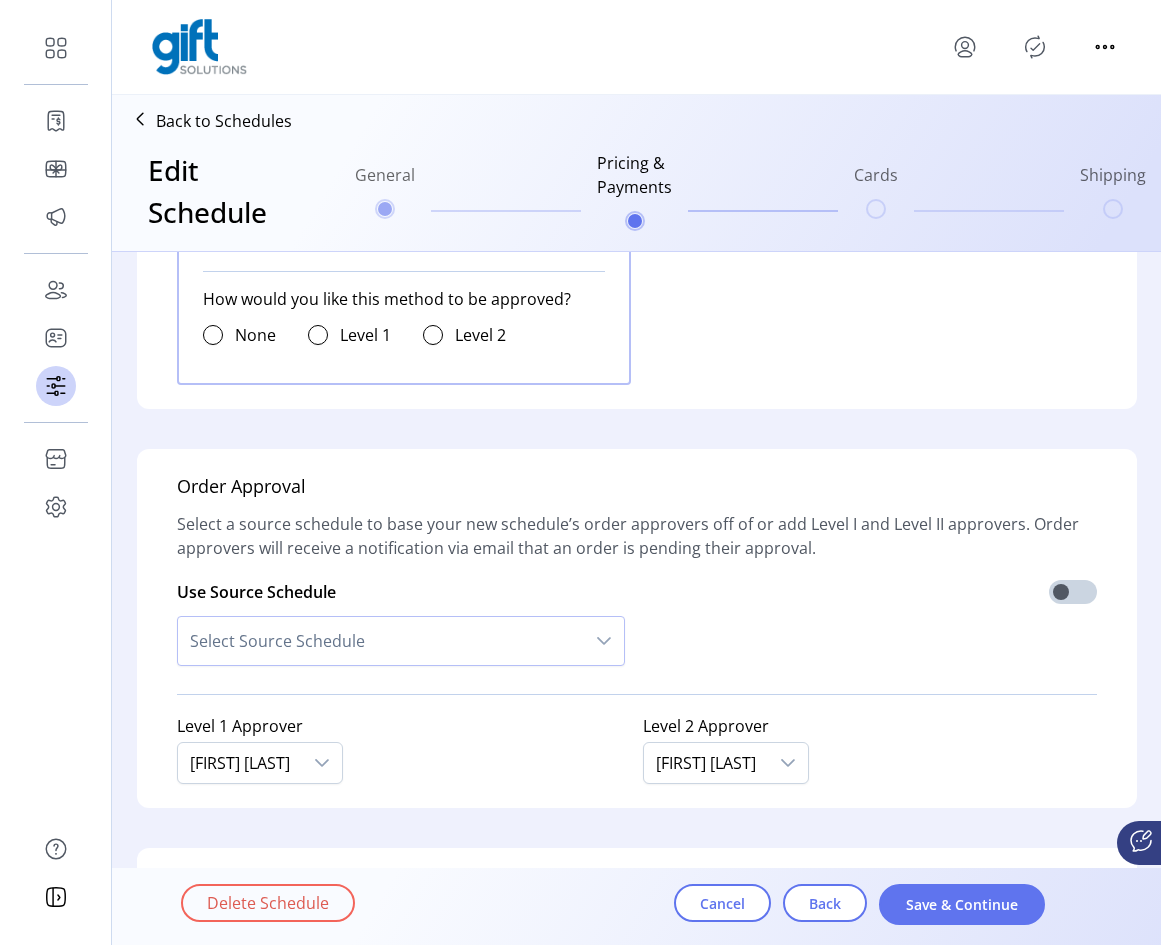 scroll, scrollTop: 1719, scrollLeft: 0, axis: vertical 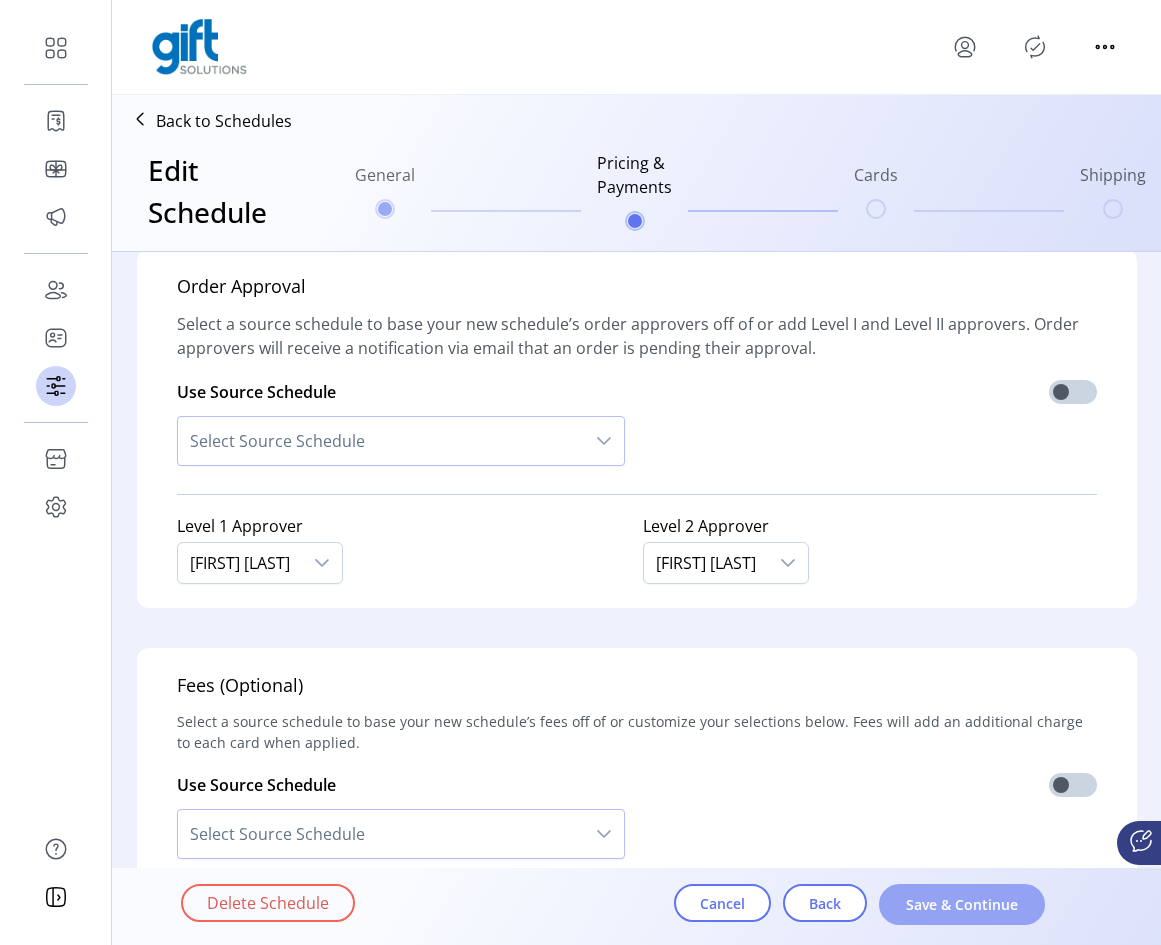 click on "Save & Continue" 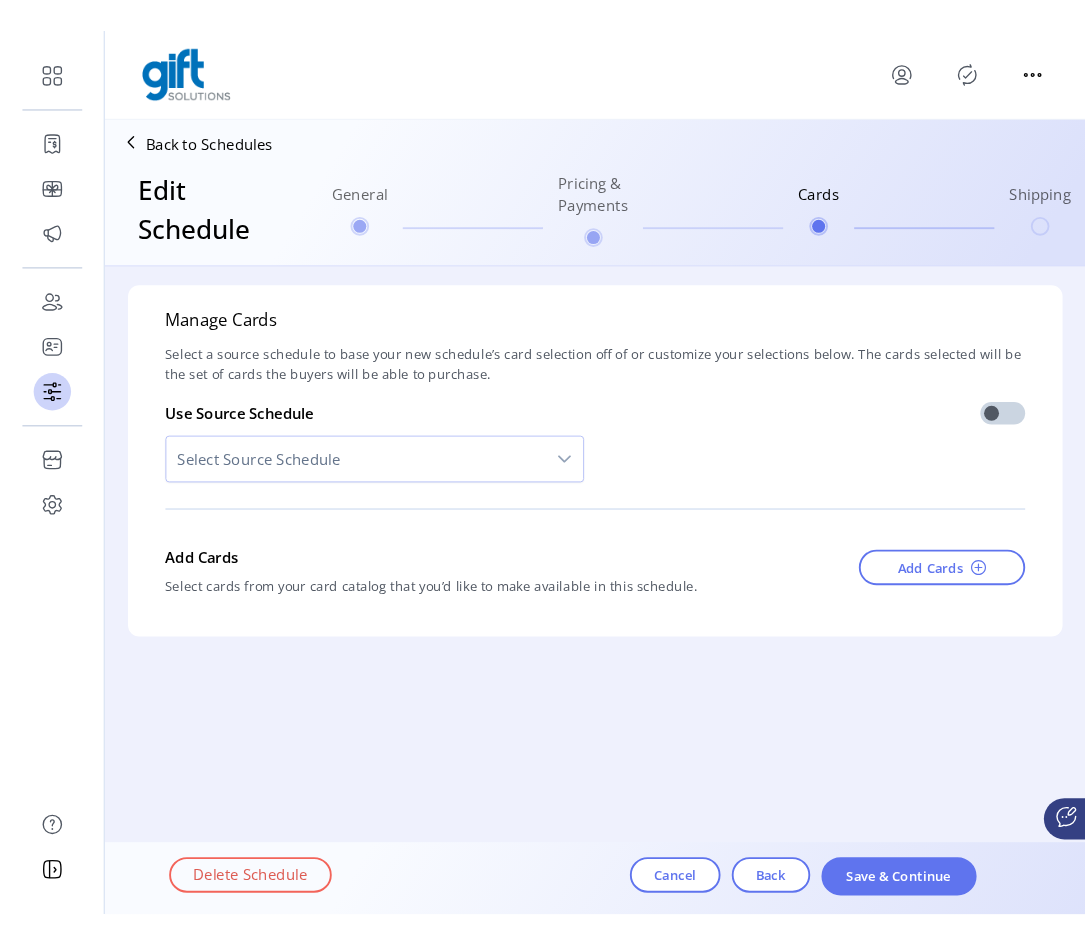 scroll, scrollTop: 0, scrollLeft: 0, axis: both 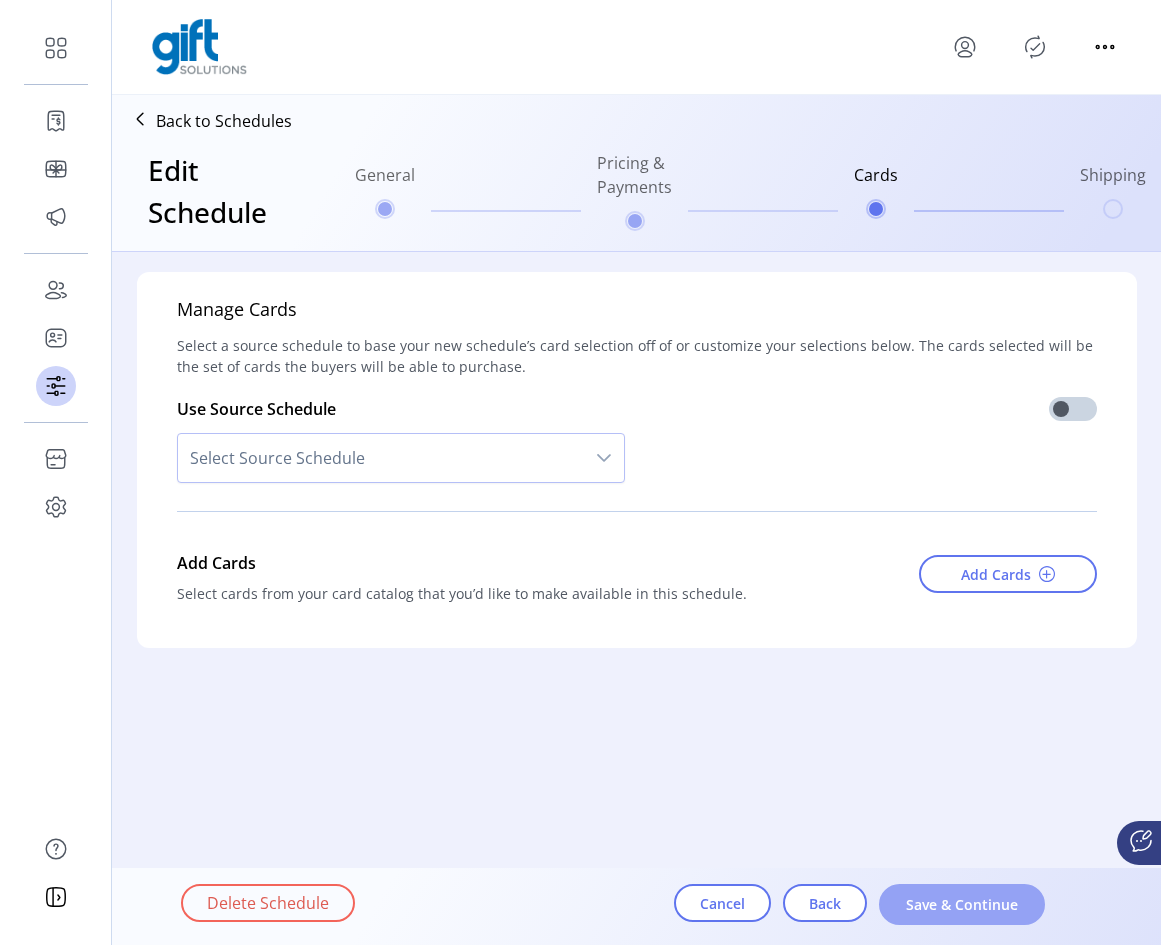 click on "Save & Continue" 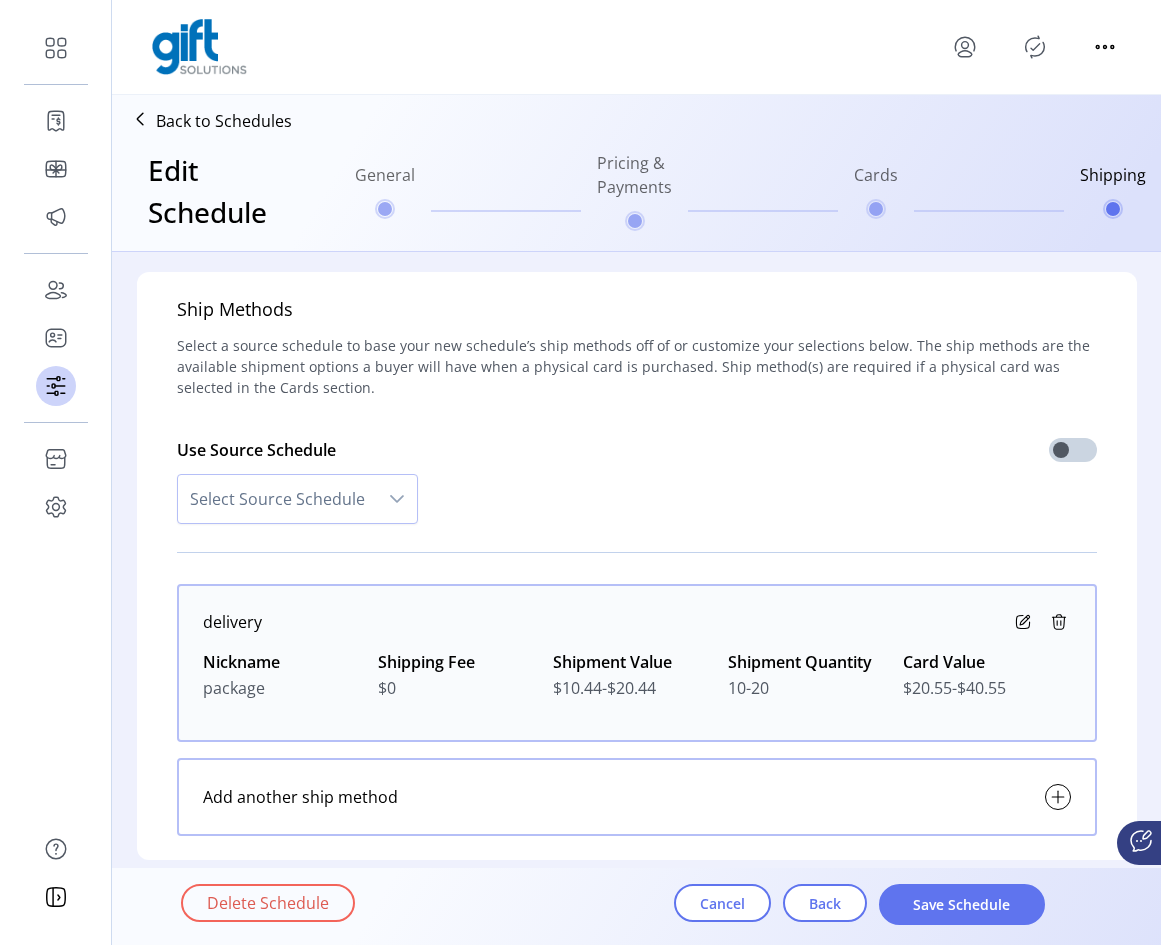 click on "Save Schedule" 